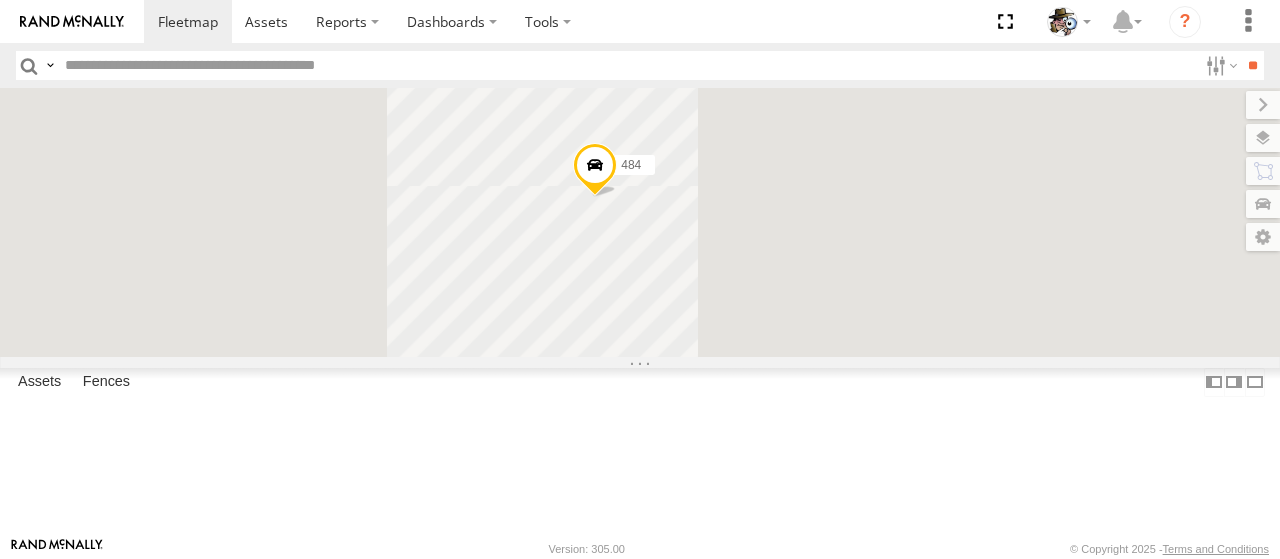 scroll, scrollTop: 0, scrollLeft: 0, axis: both 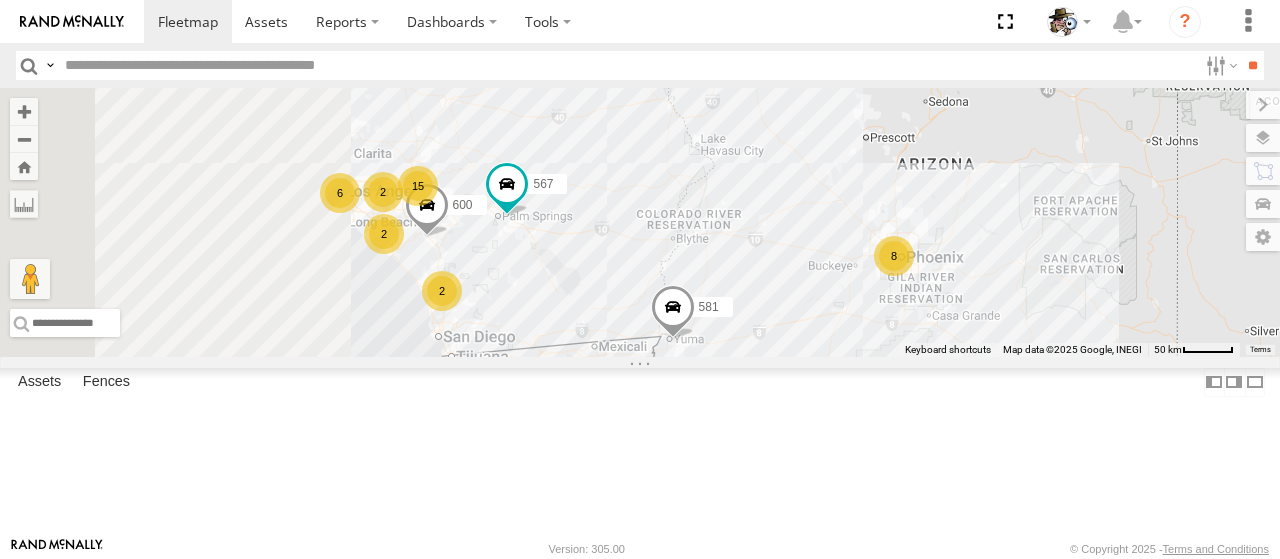 drag, startPoint x: 689, startPoint y: 309, endPoint x: 822, endPoint y: 352, distance: 139.7784 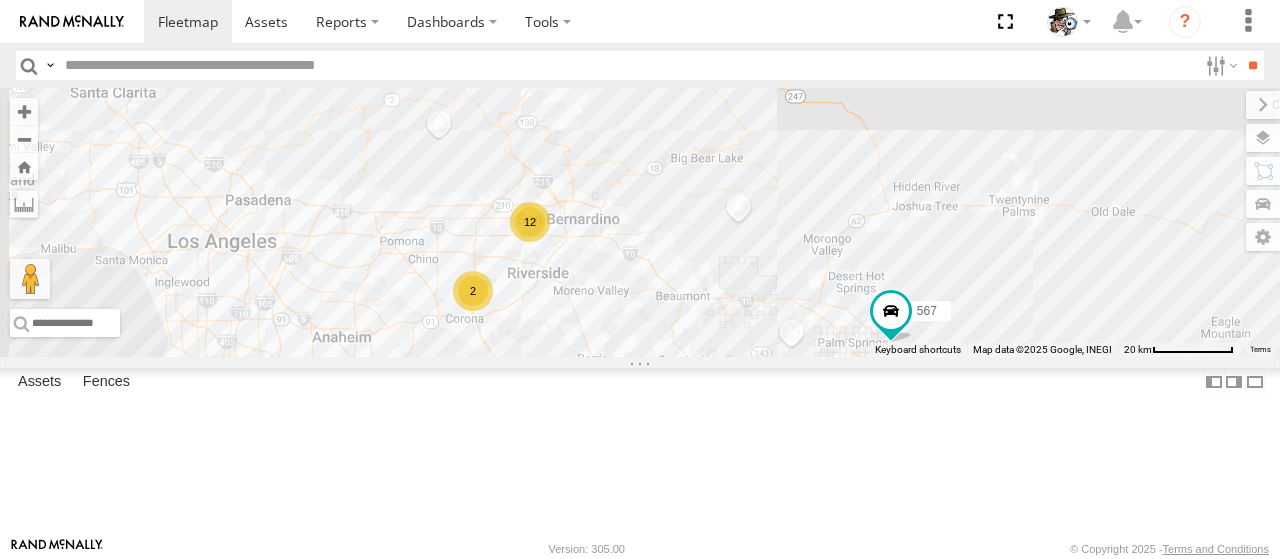 drag, startPoint x: 720, startPoint y: 193, endPoint x: 938, endPoint y: 429, distance: 321.2787 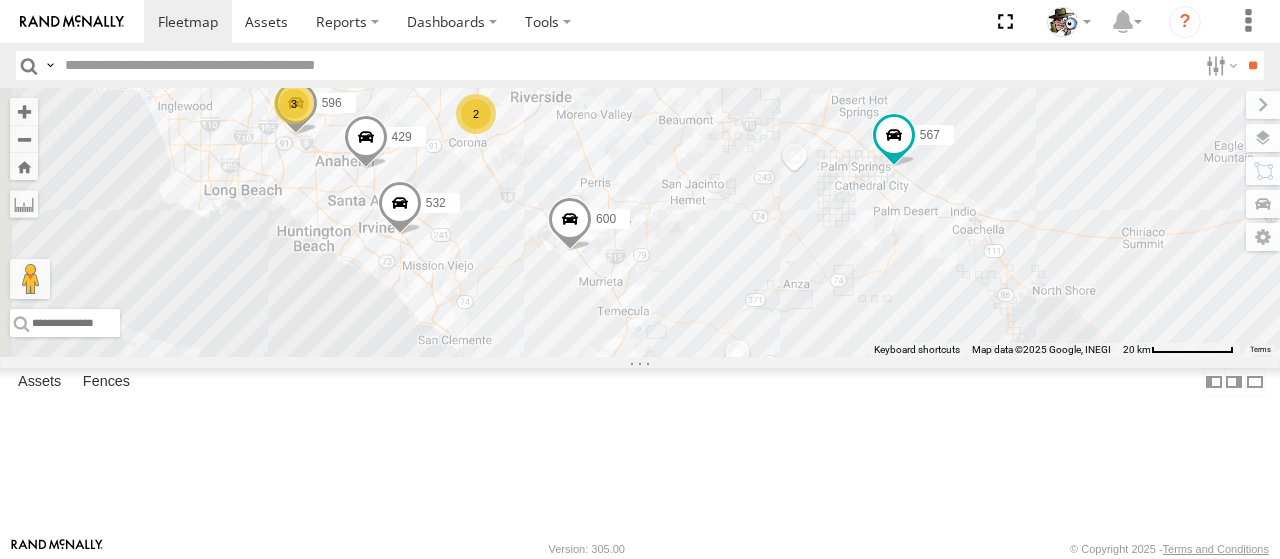 drag, startPoint x: 758, startPoint y: 430, endPoint x: 761, endPoint y: 250, distance: 180.025 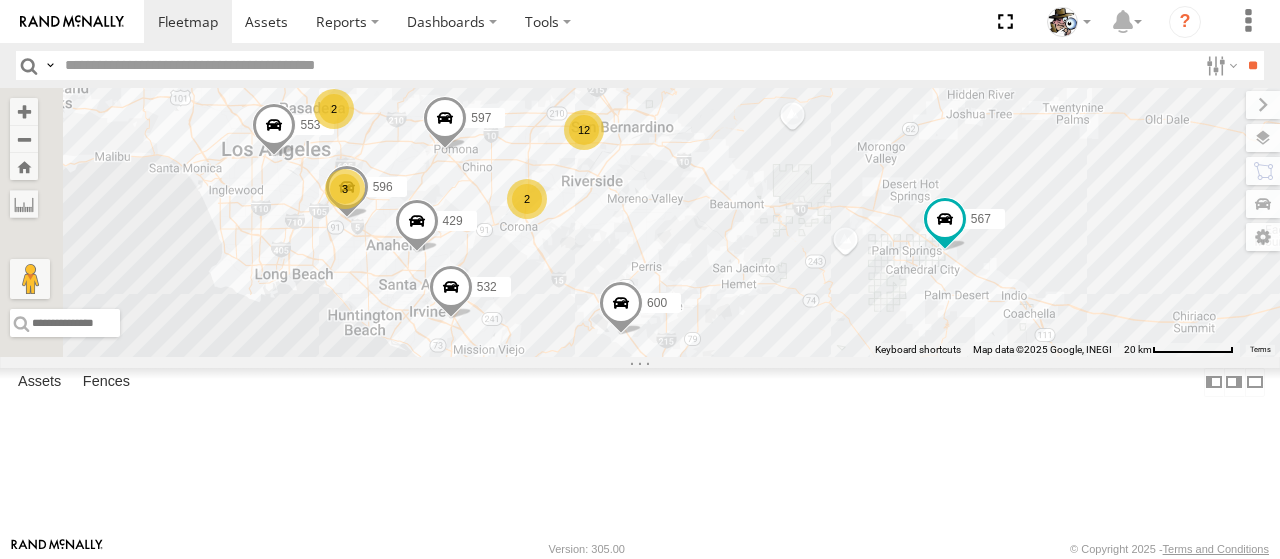 drag, startPoint x: 750, startPoint y: 327, endPoint x: 818, endPoint y: 423, distance: 117.64353 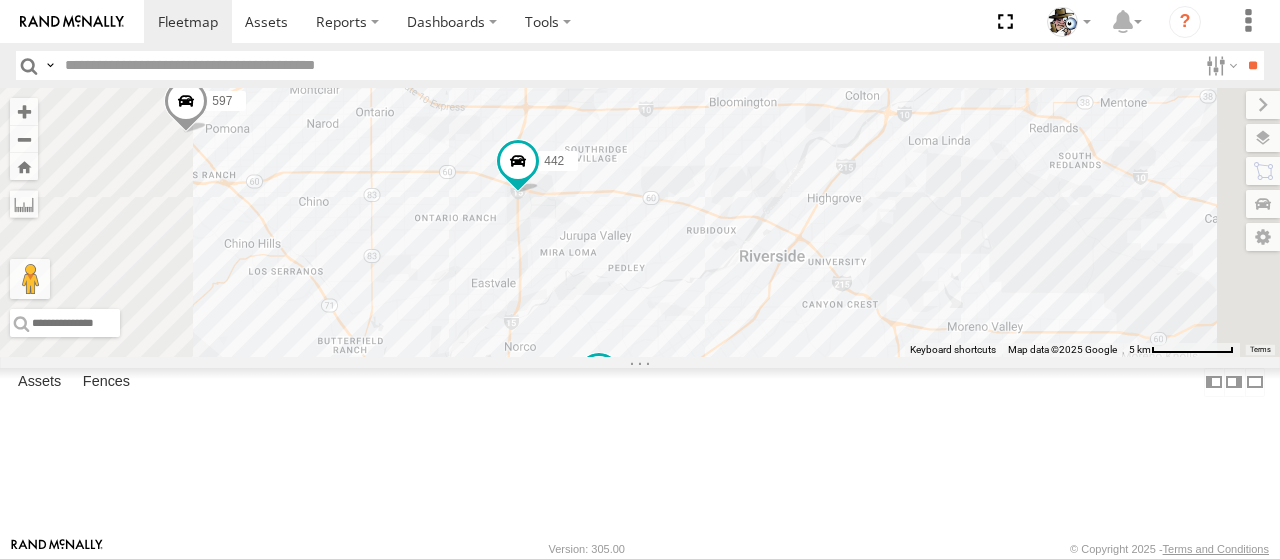 drag, startPoint x: 790, startPoint y: 221, endPoint x: 746, endPoint y: 365, distance: 150.57224 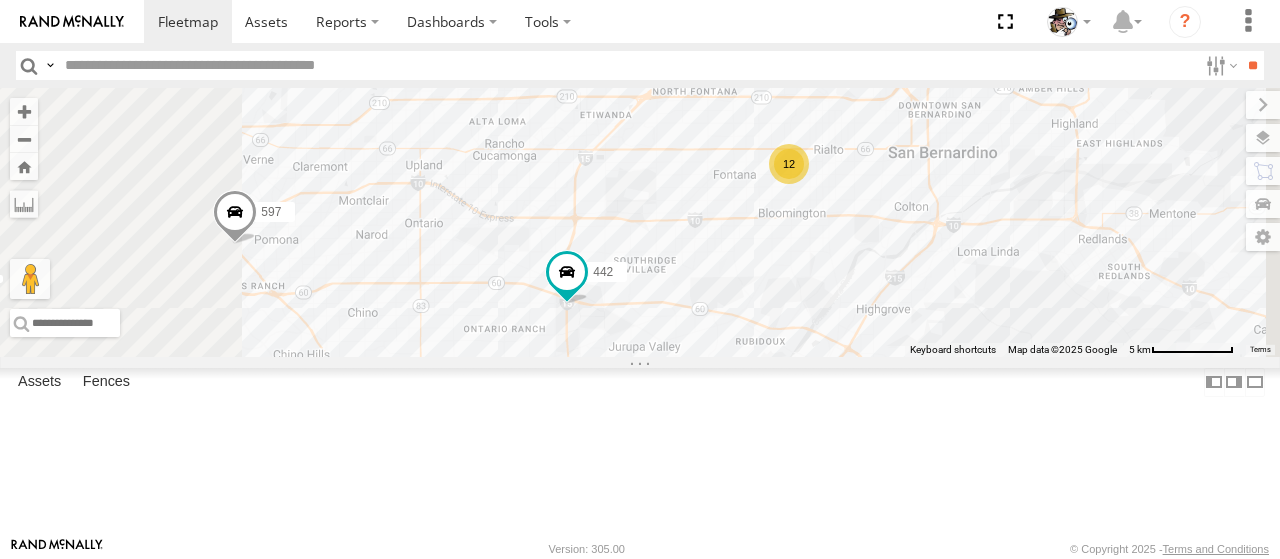 drag, startPoint x: 829, startPoint y: 411, endPoint x: 876, endPoint y: 511, distance: 110.49435 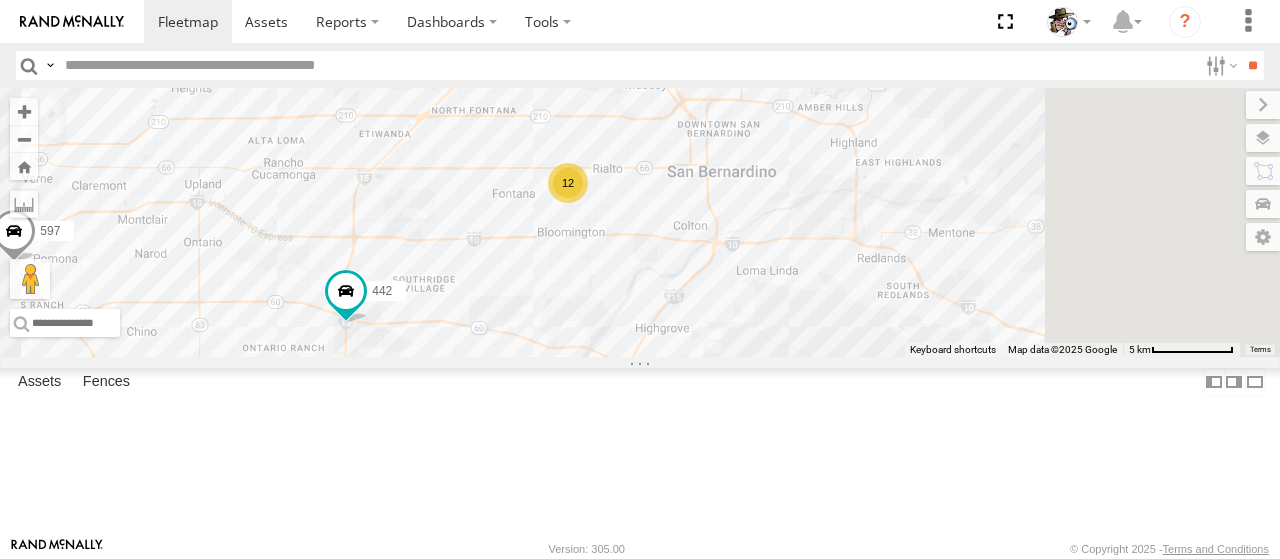 drag, startPoint x: 1015, startPoint y: 367, endPoint x: 791, endPoint y: 392, distance: 225.39078 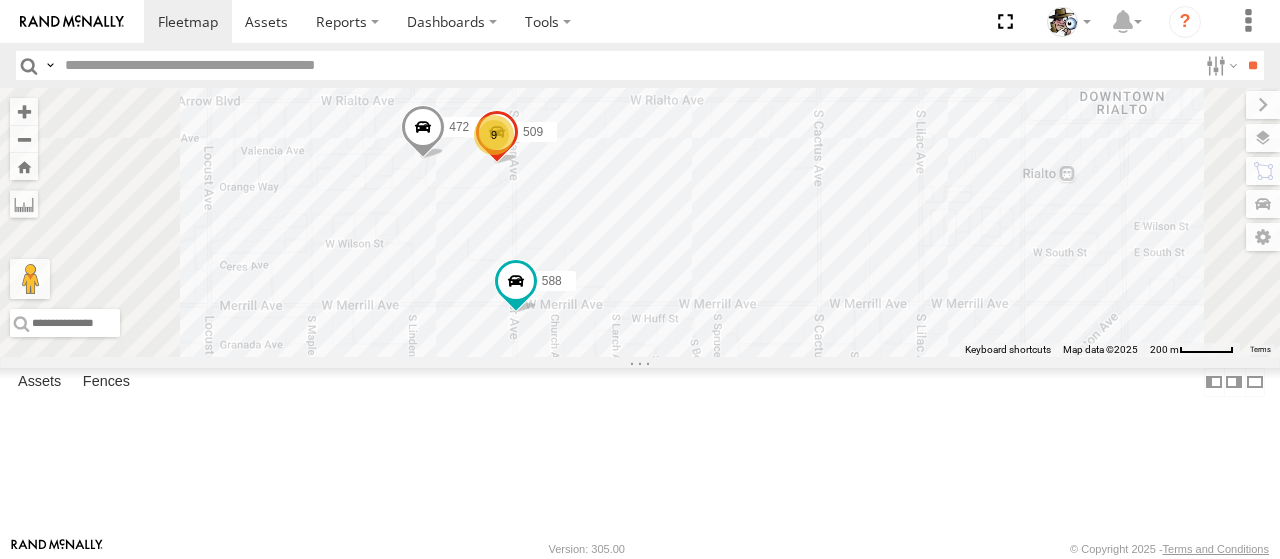 drag, startPoint x: 794, startPoint y: 219, endPoint x: 827, endPoint y: 321, distance: 107.205414 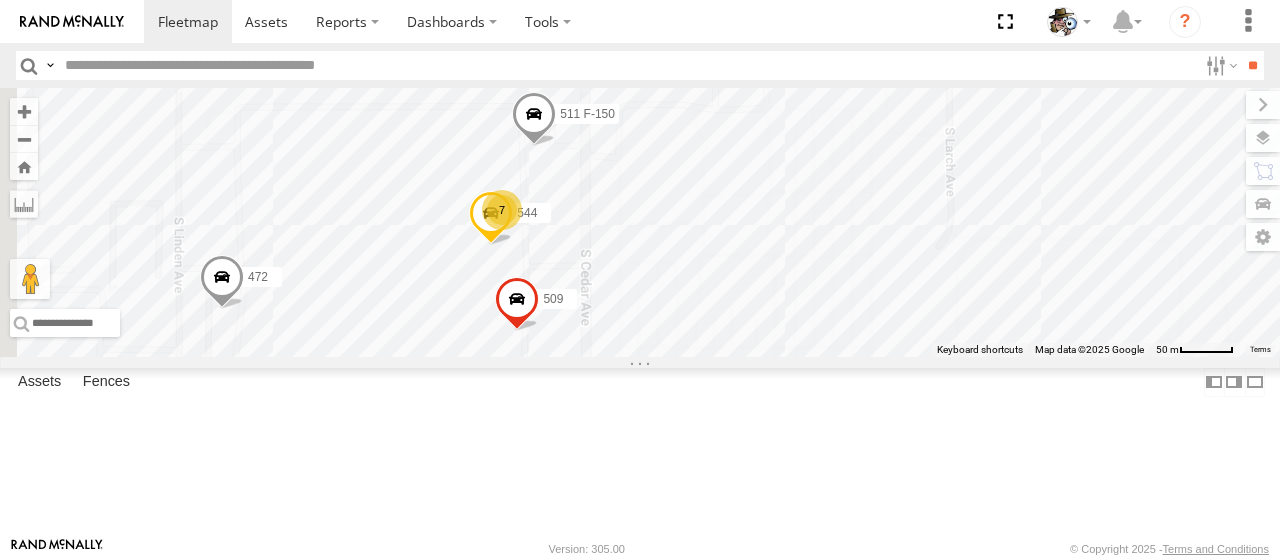drag, startPoint x: 812, startPoint y: 256, endPoint x: 888, endPoint y: 429, distance: 188.95767 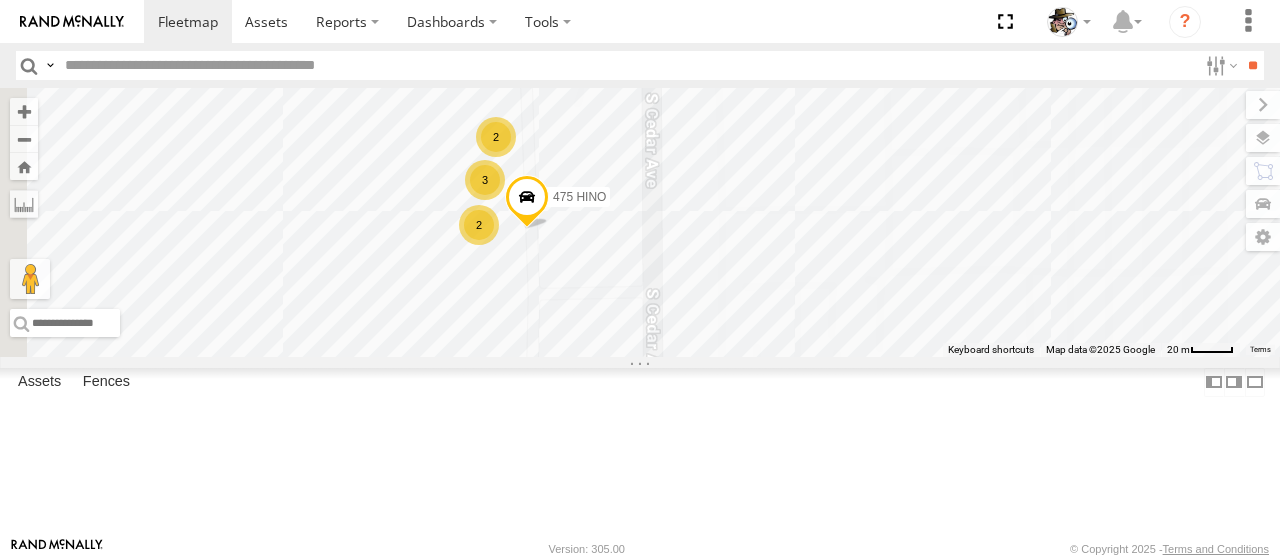 drag, startPoint x: 892, startPoint y: 311, endPoint x: 940, endPoint y: 345, distance: 58.821766 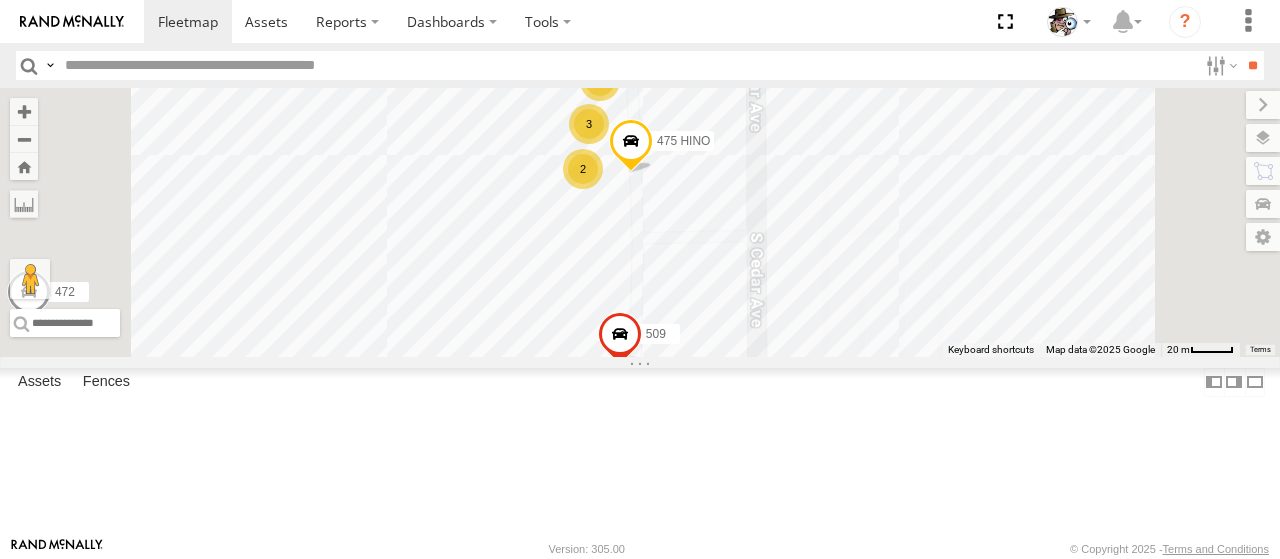 drag, startPoint x: 996, startPoint y: 374, endPoint x: 1048, endPoint y: 318, distance: 76.41989 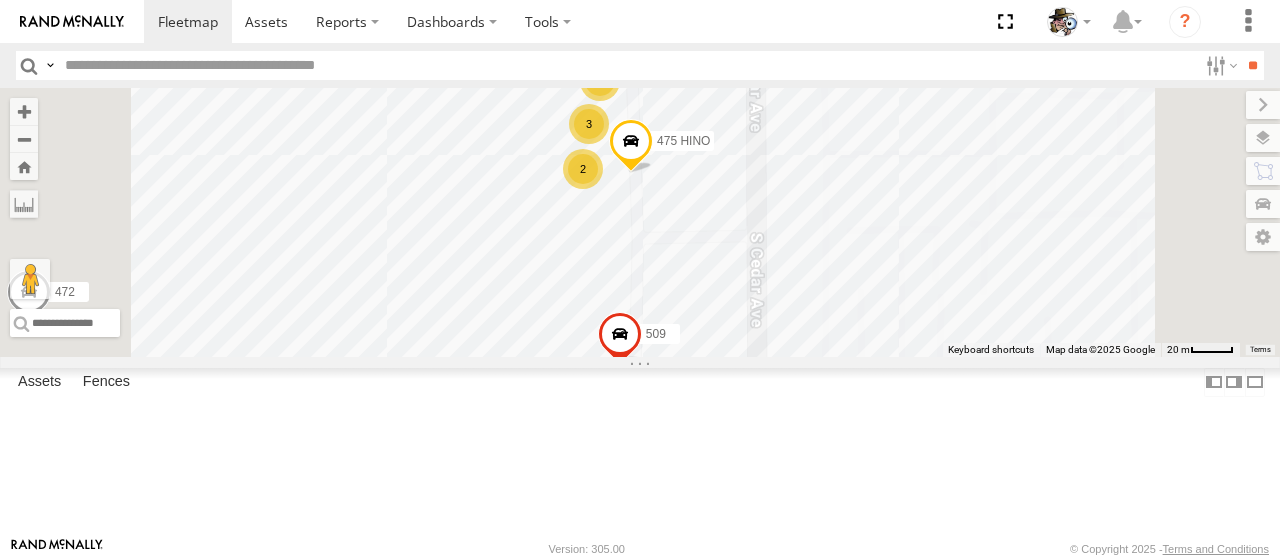 click at bounding box center (620, 339) 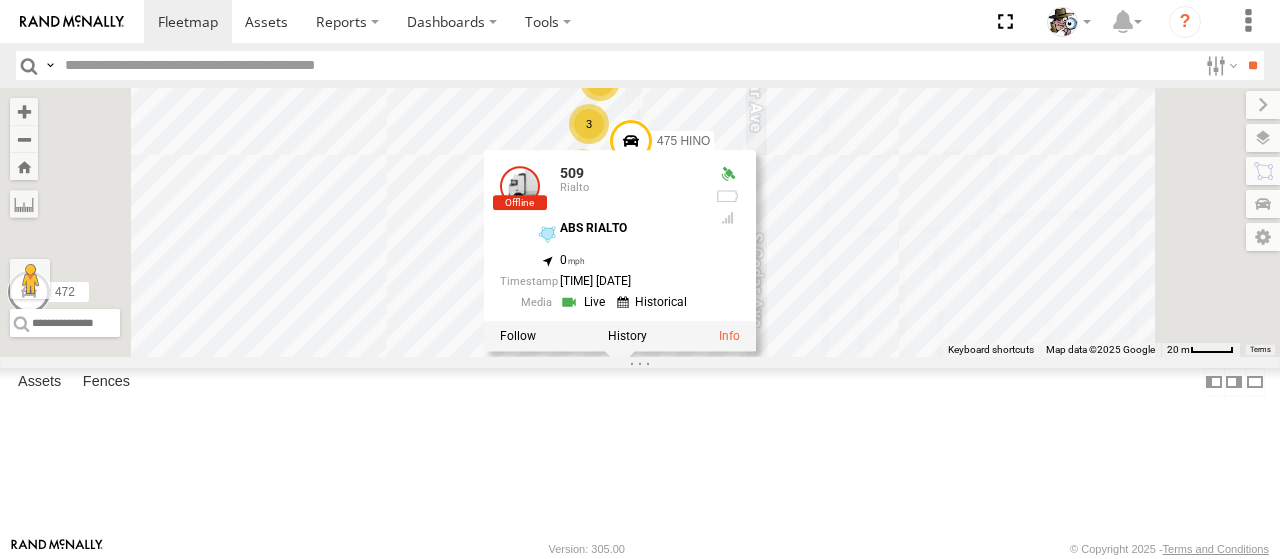 click on "[NUMBER] [NUMBER] [NUMBER] [NUMBER] [NUMBER] [NUMBER] [NUMBER] [NUMBER] [NUMBER] [NUMBER] [NUMBER] [NUMBER] [NUMBER] [NUMBER] [NUMBER] [NUMBER] [NUMBER] [NUMBER] [NUMBER] [NUMBER] [VEHICLE] [VEHICLE] [VEHICLE] [VEHICLE] [LATITUDE] ,  [LONGITUDE] [NUMBER] [TIME] [DATE]" at bounding box center [640, 222] 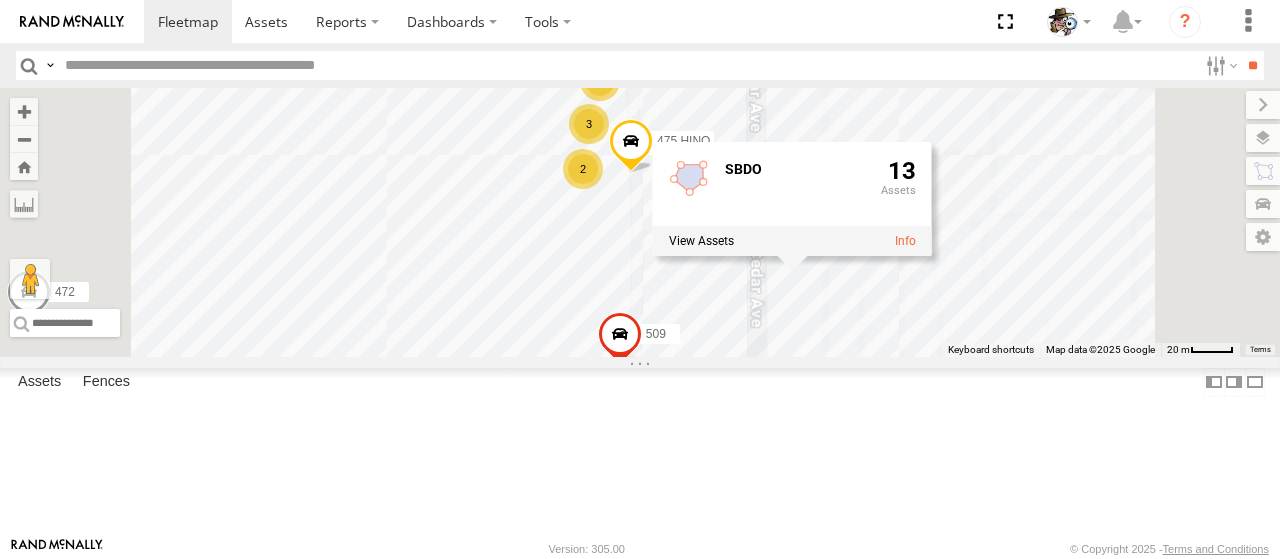 click at bounding box center (620, 339) 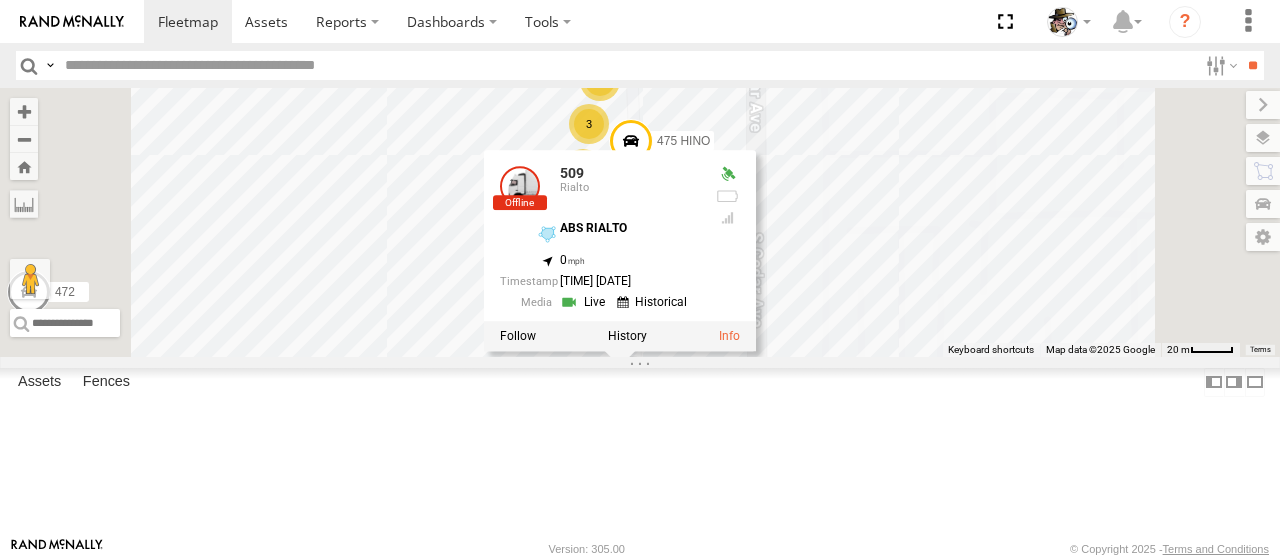click on "[NUMBER] [NUMBER] [NUMBER] [NUMBER] [NUMBER] [NUMBER] [NUMBER] [NUMBER] [NUMBER] [NUMBER] [NUMBER] [NUMBER] [NUMBER] [NUMBER] [NUMBER] [NUMBER] [NUMBER] [NUMBER] [NUMBER] [NUMBER] [VEHICLE] [VEHICLE] [VEHICLE] [VEHICLE] [LATITUDE] ,  [LONGITUDE] [NUMBER] [TIME] [DATE]" at bounding box center (640, 222) 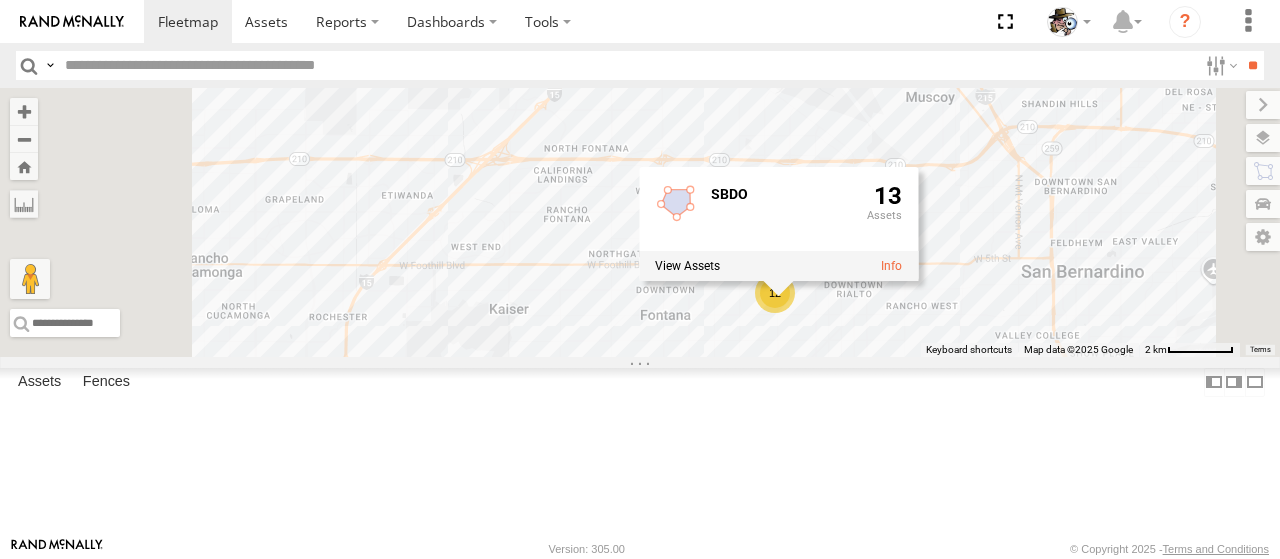click on "[NUMBER] [NUMBER] [NUMBER] [NUMBER] [NUMBER] [NUMBER] [NUMBER] [NUMBER] [NUMBER] [NUMBER] [NUMBER] [NUMBER] [NUMBER] [NUMBER] [NUMBER] [NUMBER] [NUMBER] [NUMBER] [NUMBER] [NUMBER]" at bounding box center (640, 222) 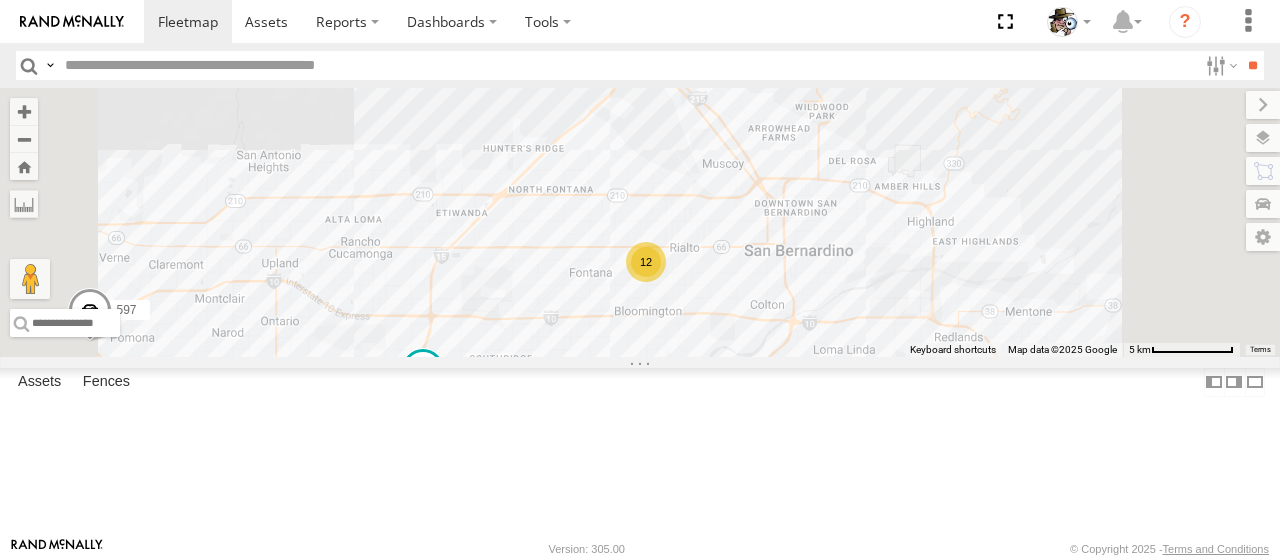 drag, startPoint x: 647, startPoint y: 140, endPoint x: 677, endPoint y: 198, distance: 65.29931 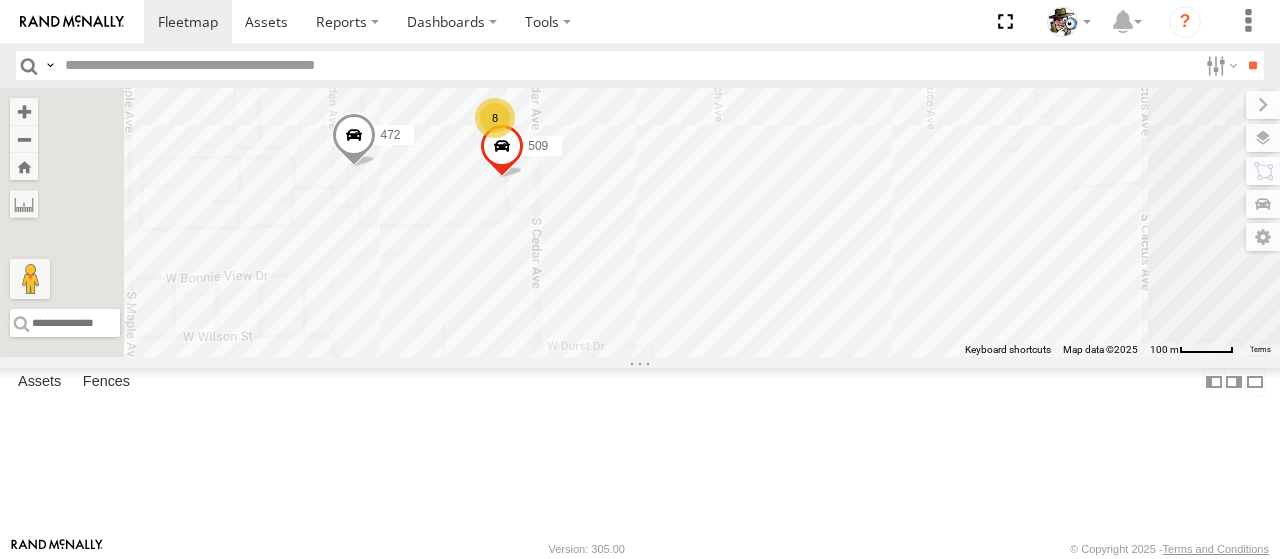 drag, startPoint x: 824, startPoint y: 258, endPoint x: 855, endPoint y: 341, distance: 88.60023 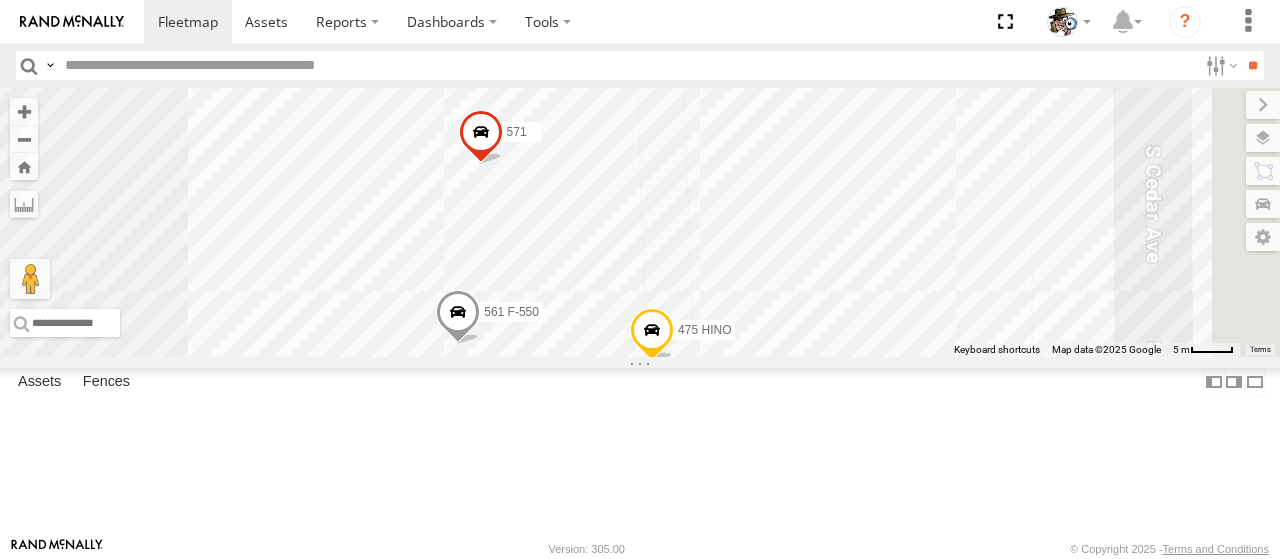 drag, startPoint x: 967, startPoint y: 275, endPoint x: 1005, endPoint y: 464, distance: 192.78226 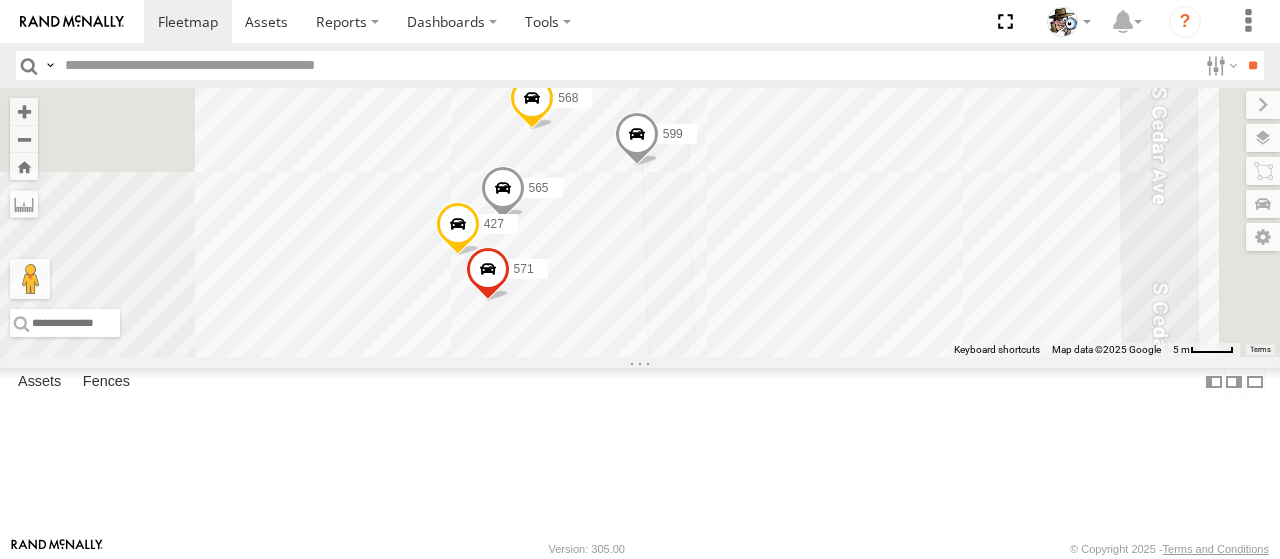 drag, startPoint x: 957, startPoint y: 218, endPoint x: 964, endPoint y: 359, distance: 141.17365 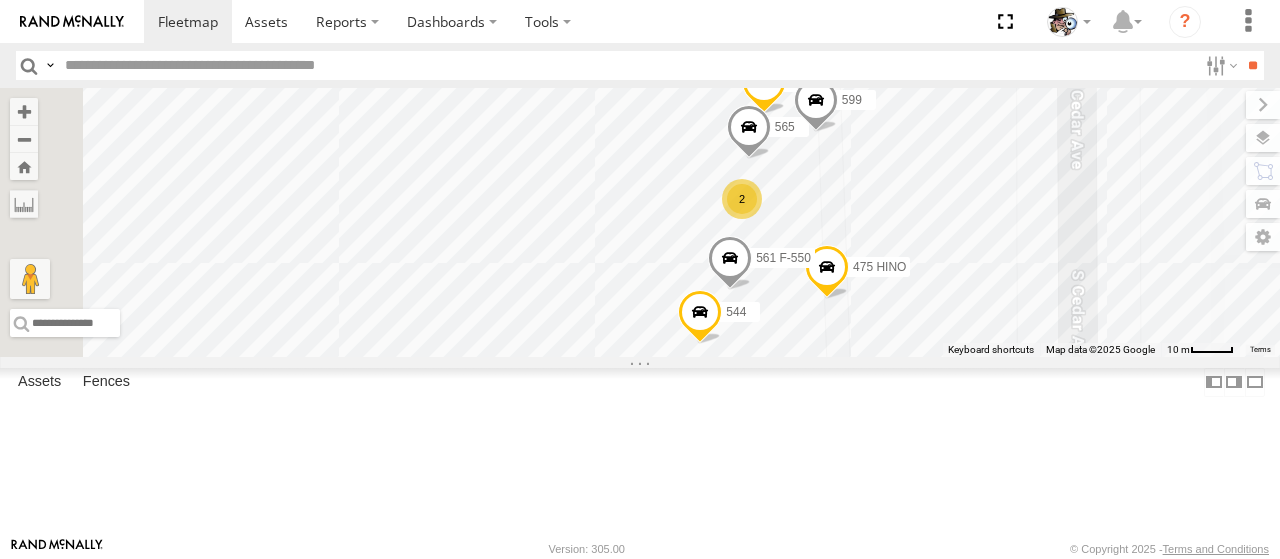 drag, startPoint x: 964, startPoint y: 358, endPoint x: 1130, endPoint y: 261, distance: 192.26285 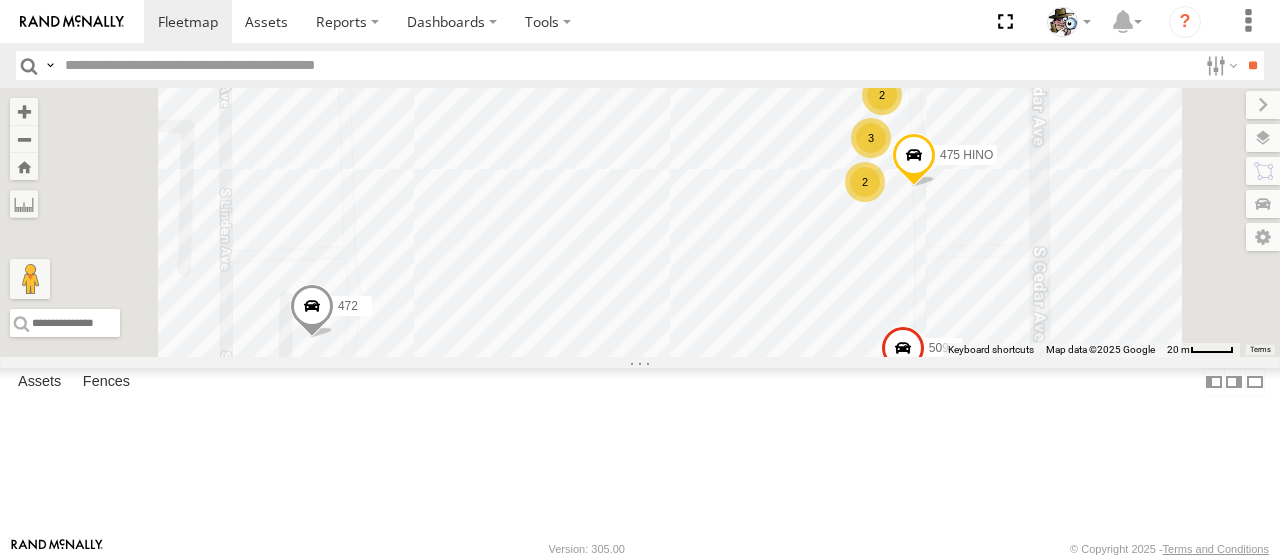 drag, startPoint x: 832, startPoint y: 433, endPoint x: 982, endPoint y: 353, distance: 170 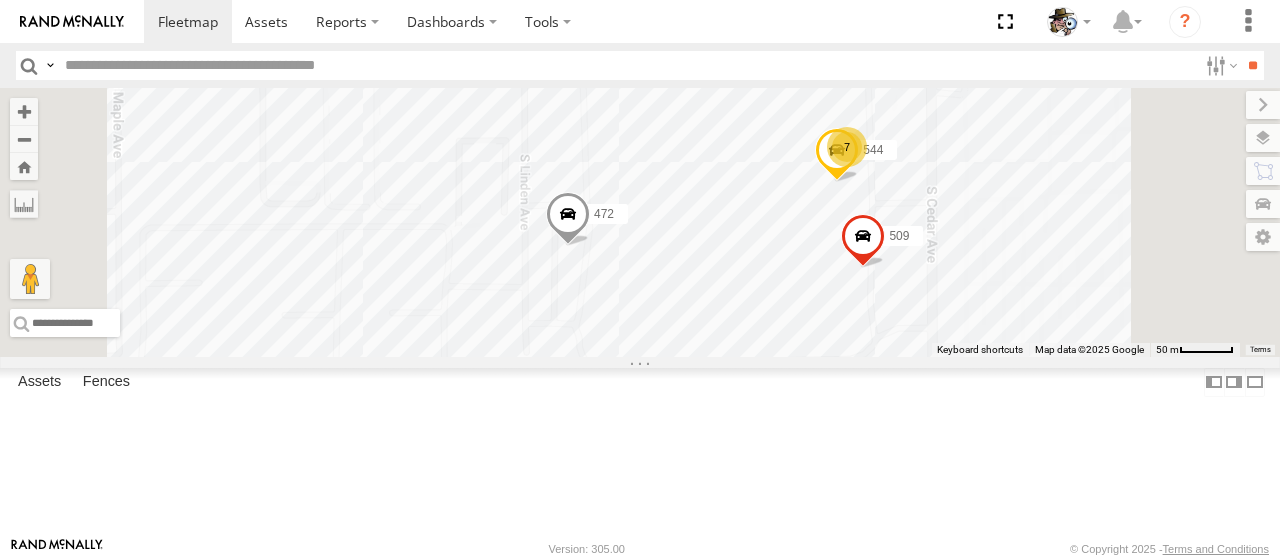 drag, startPoint x: 892, startPoint y: 419, endPoint x: 950, endPoint y: 357, distance: 84.89994 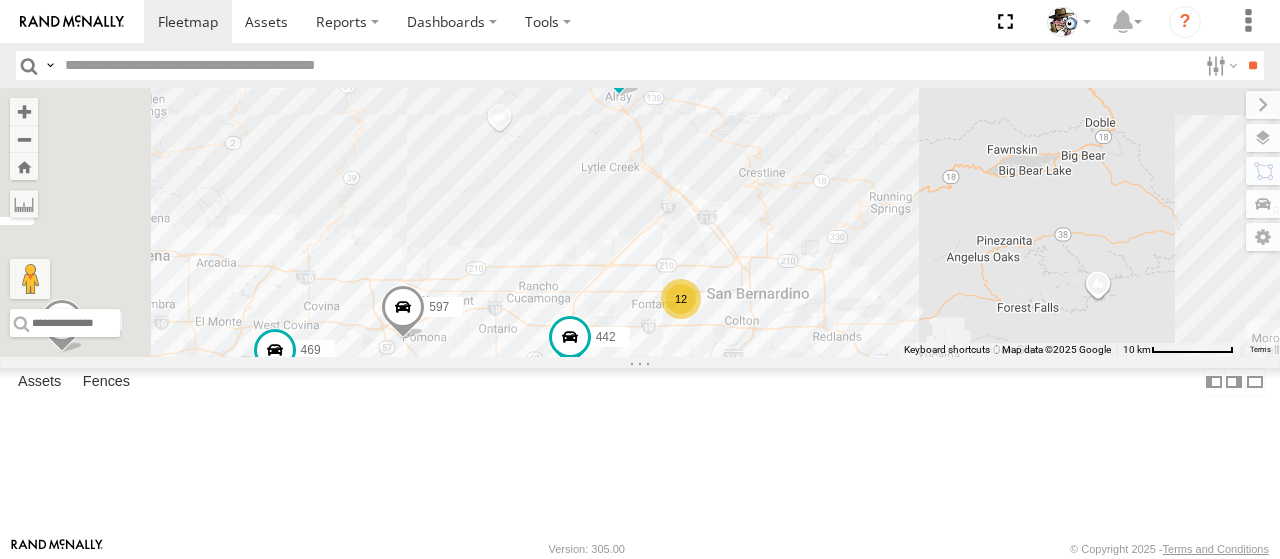 drag, startPoint x: 597, startPoint y: 258, endPoint x: 892, endPoint y: 339, distance: 305.9183 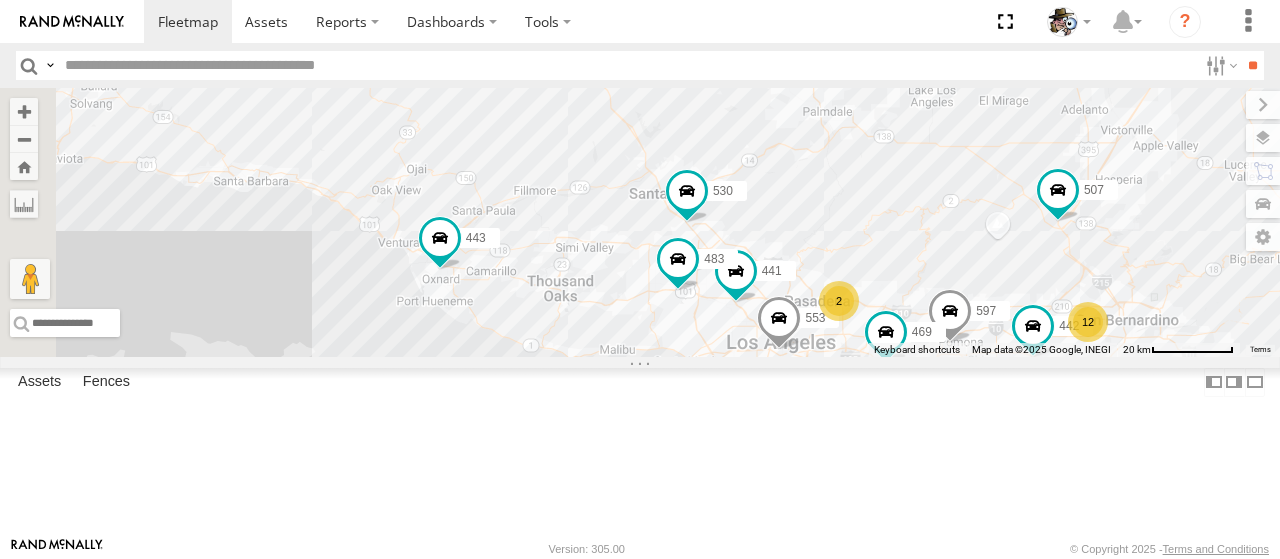 drag, startPoint x: 756, startPoint y: 285, endPoint x: 1188, endPoint y: 333, distance: 434.65848 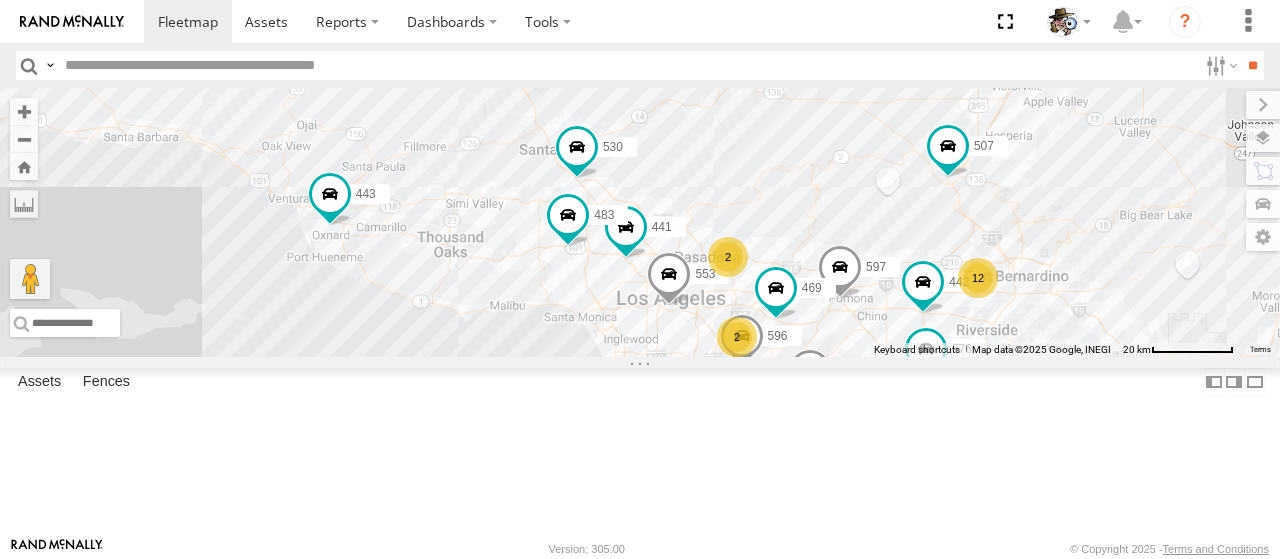 drag, startPoint x: 844, startPoint y: 285, endPoint x: 732, endPoint y: 239, distance: 121.07848 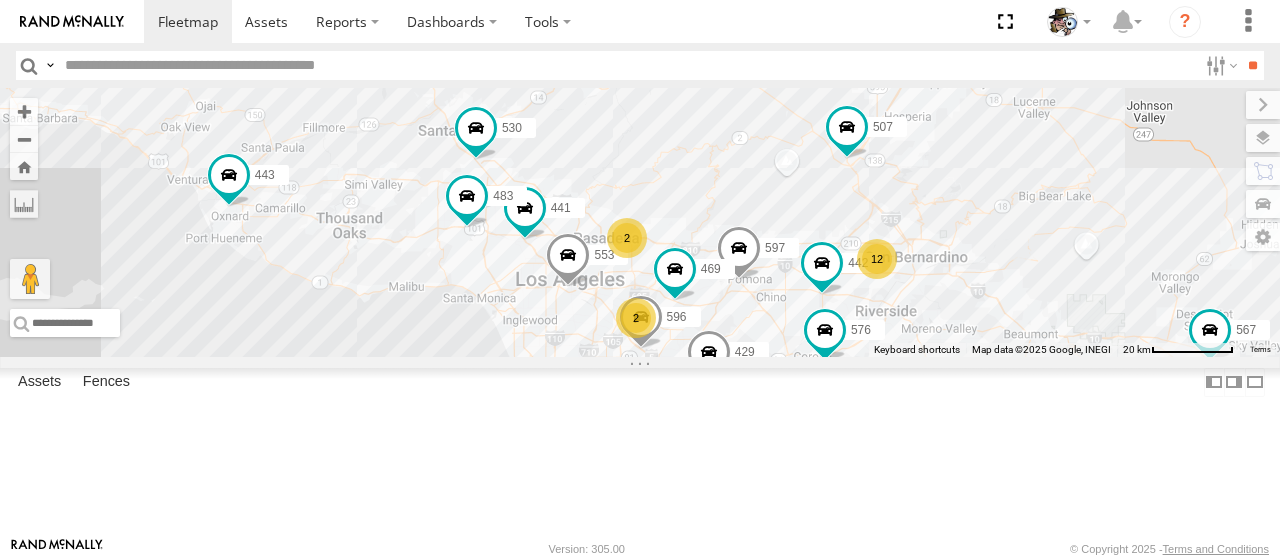 drag, startPoint x: 799, startPoint y: 355, endPoint x: 695, endPoint y: 336, distance: 105.72133 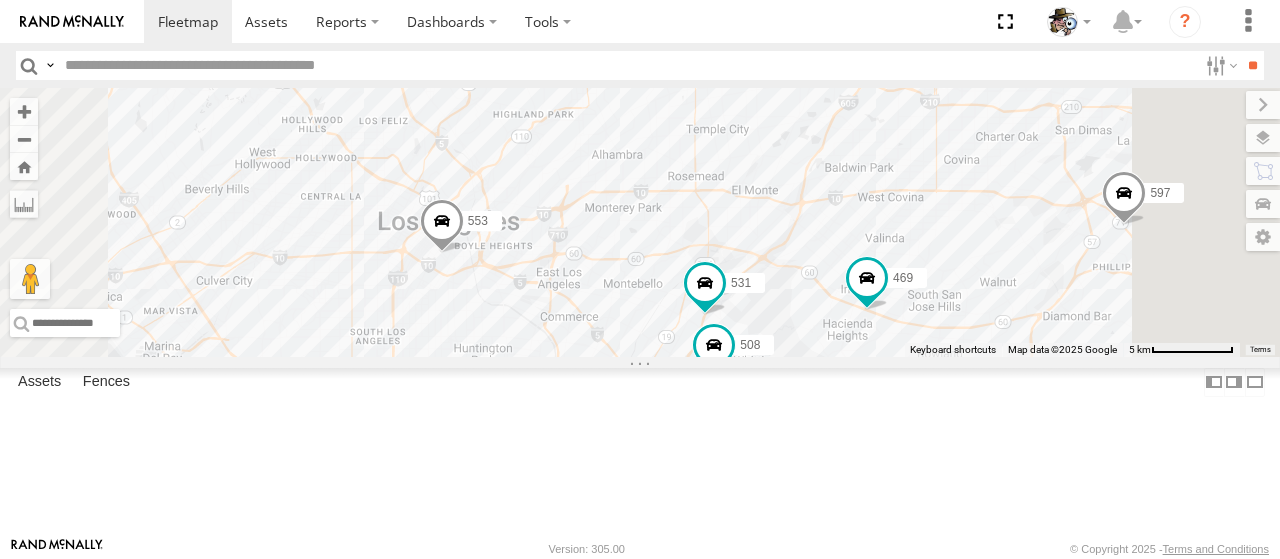 drag, startPoint x: 849, startPoint y: 347, endPoint x: 796, endPoint y: 261, distance: 101.0198 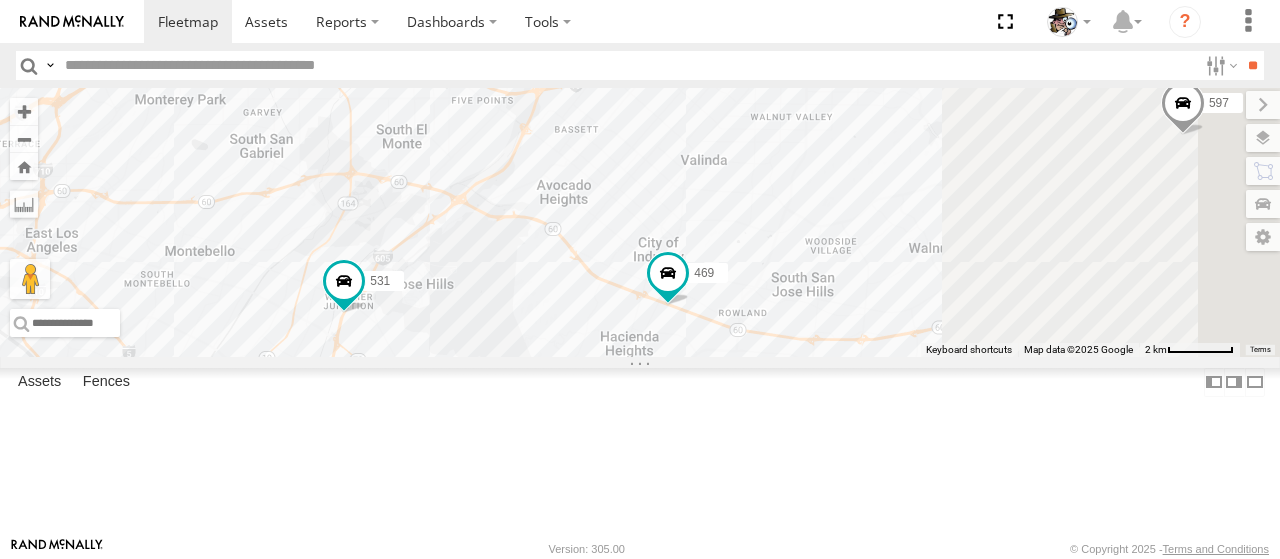 drag, startPoint x: 1206, startPoint y: 433, endPoint x: 894, endPoint y: 411, distance: 312.7747 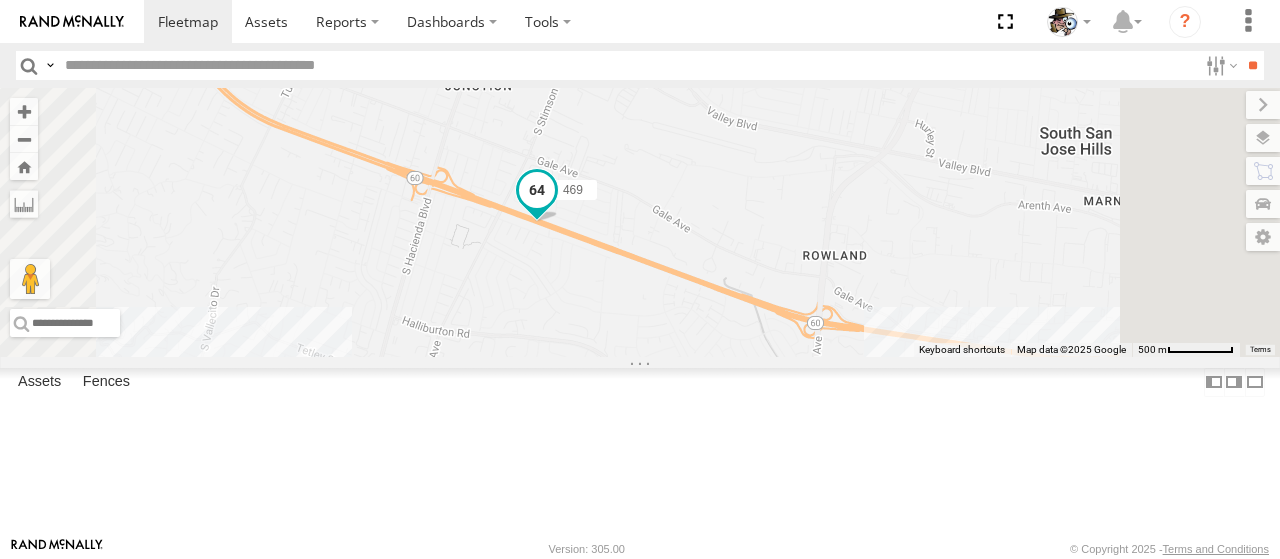 click at bounding box center [537, 190] 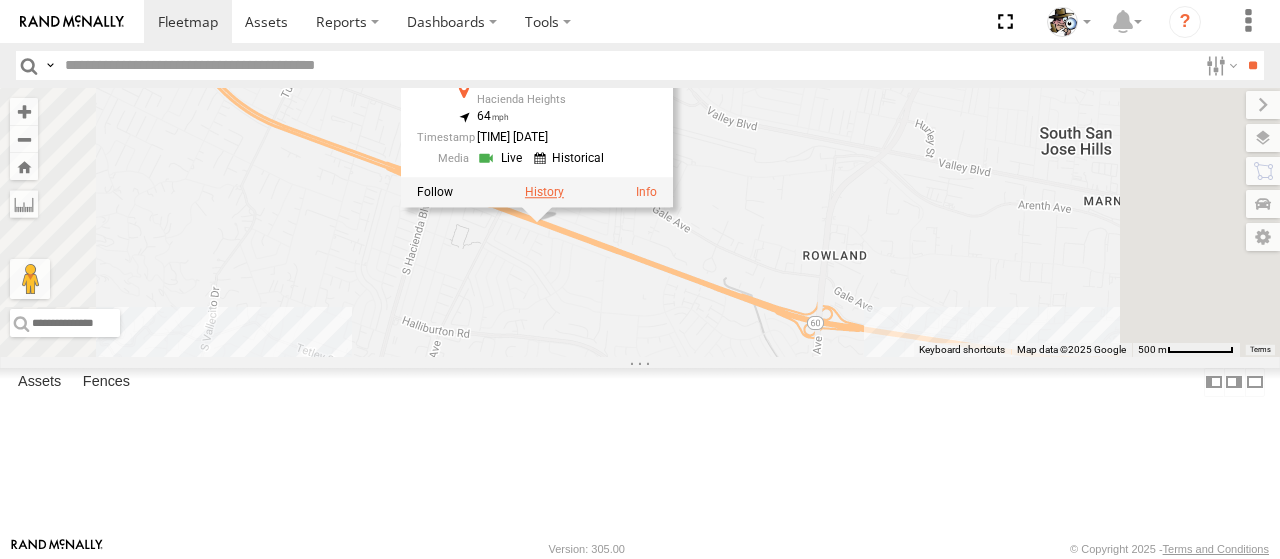 click at bounding box center (544, 192) 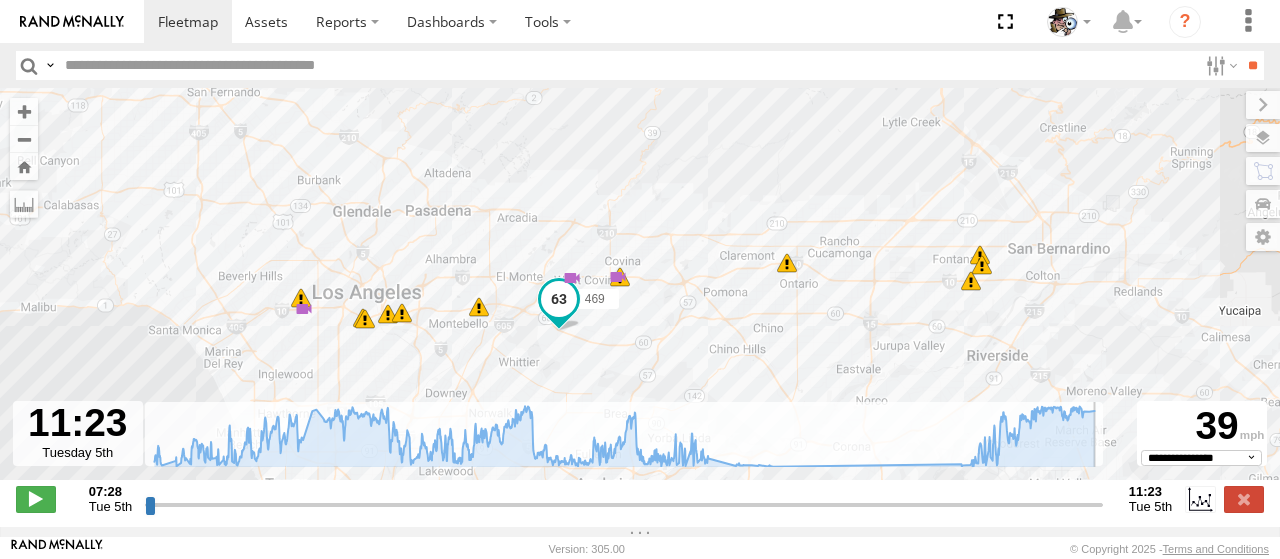 drag, startPoint x: 147, startPoint y: 517, endPoint x: 1097, endPoint y: 539, distance: 950.2547 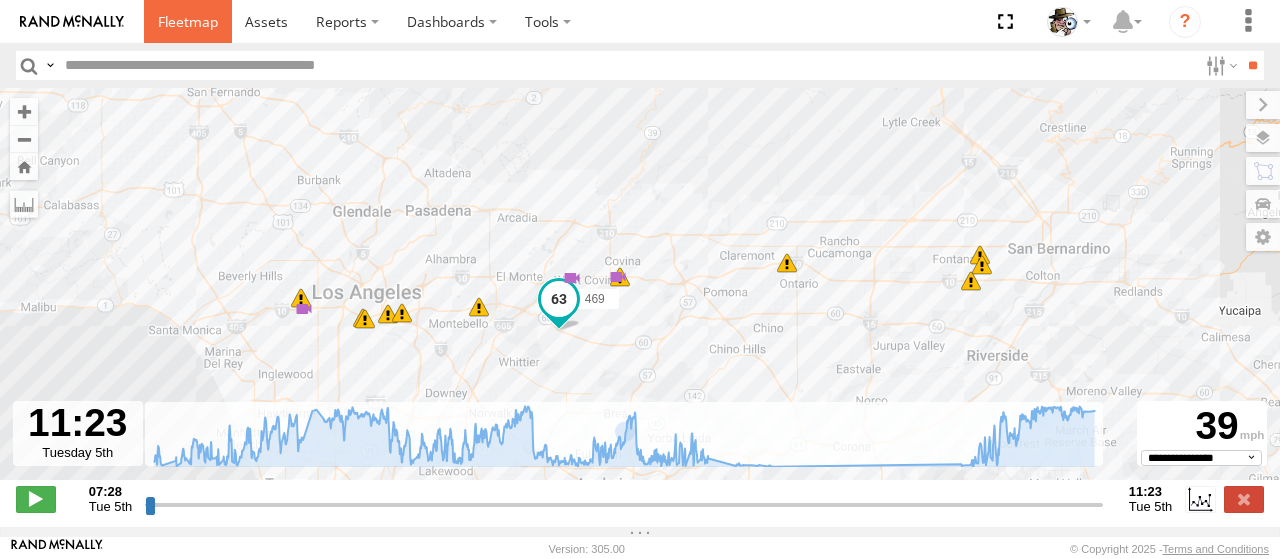click at bounding box center (188, 21) 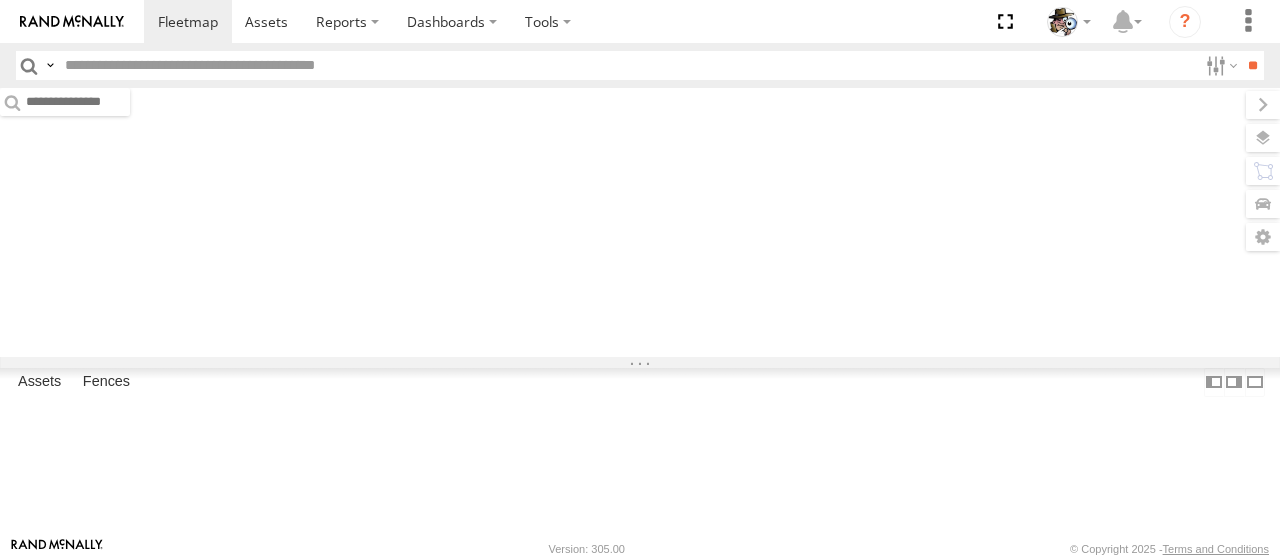 scroll, scrollTop: 0, scrollLeft: 0, axis: both 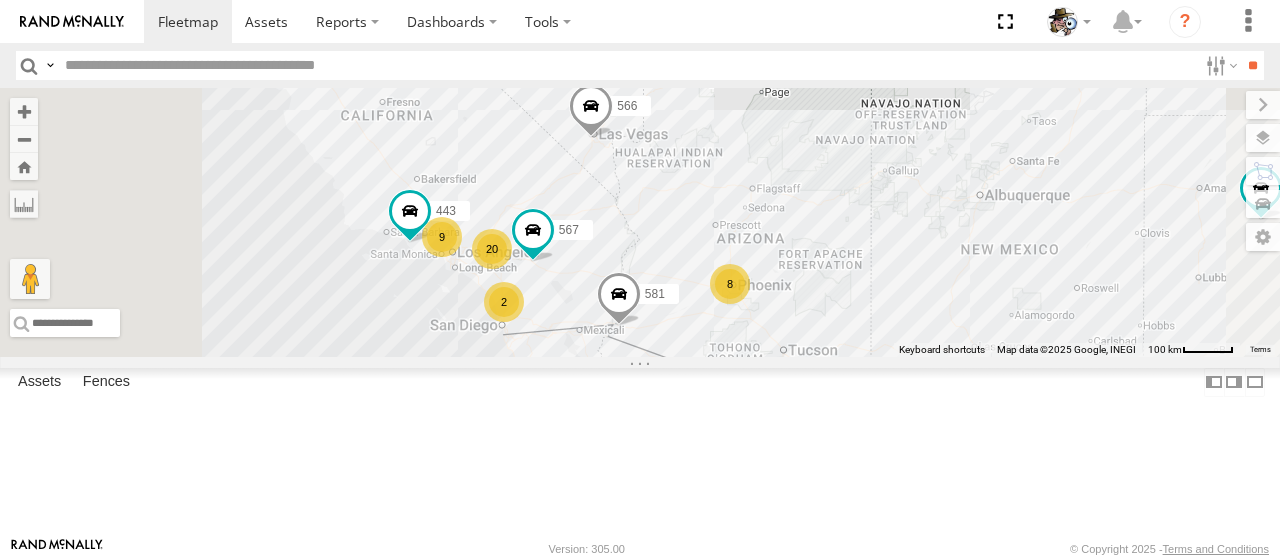 drag, startPoint x: 695, startPoint y: 244, endPoint x: 752, endPoint y: 232, distance: 58.249462 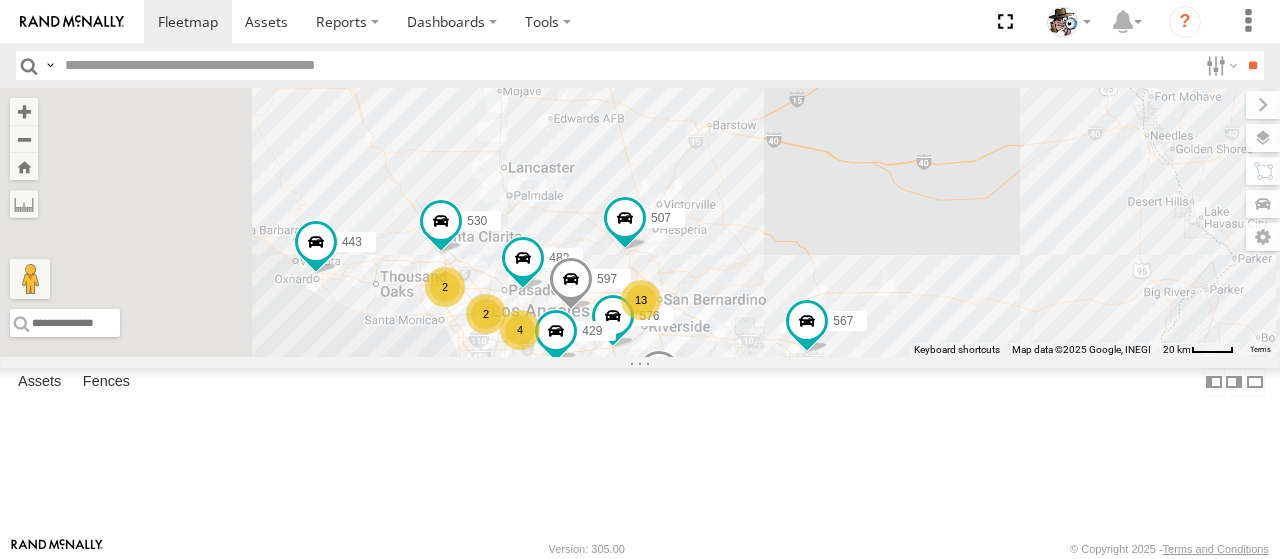 drag, startPoint x: 843, startPoint y: 277, endPoint x: 984, endPoint y: 147, distance: 191.78374 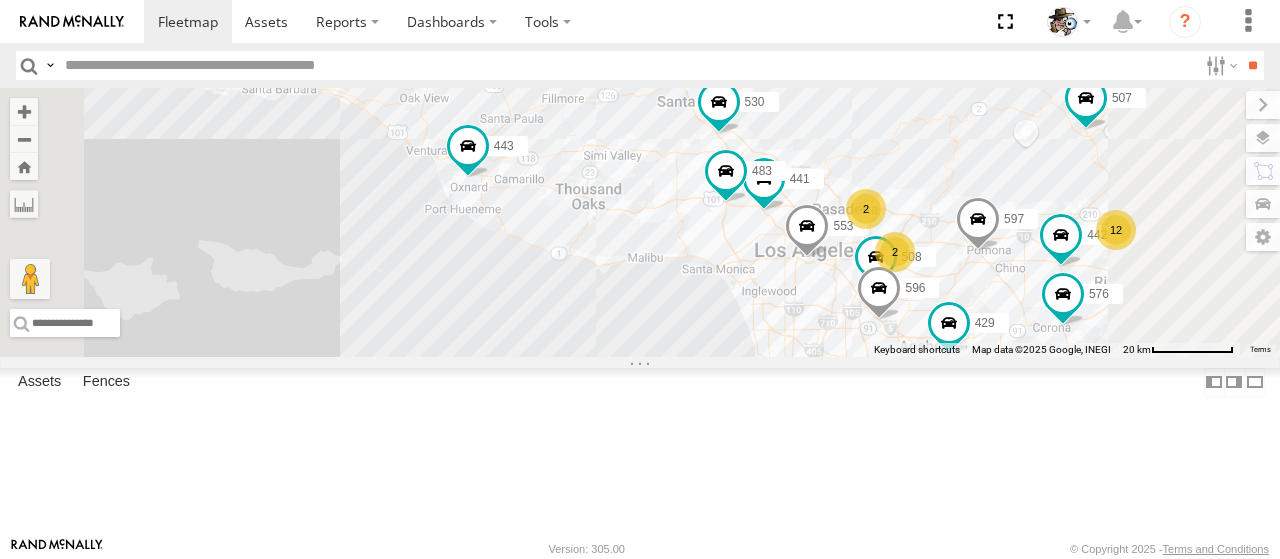drag, startPoint x: 728, startPoint y: 211, endPoint x: 776, endPoint y: 164, distance: 67.17886 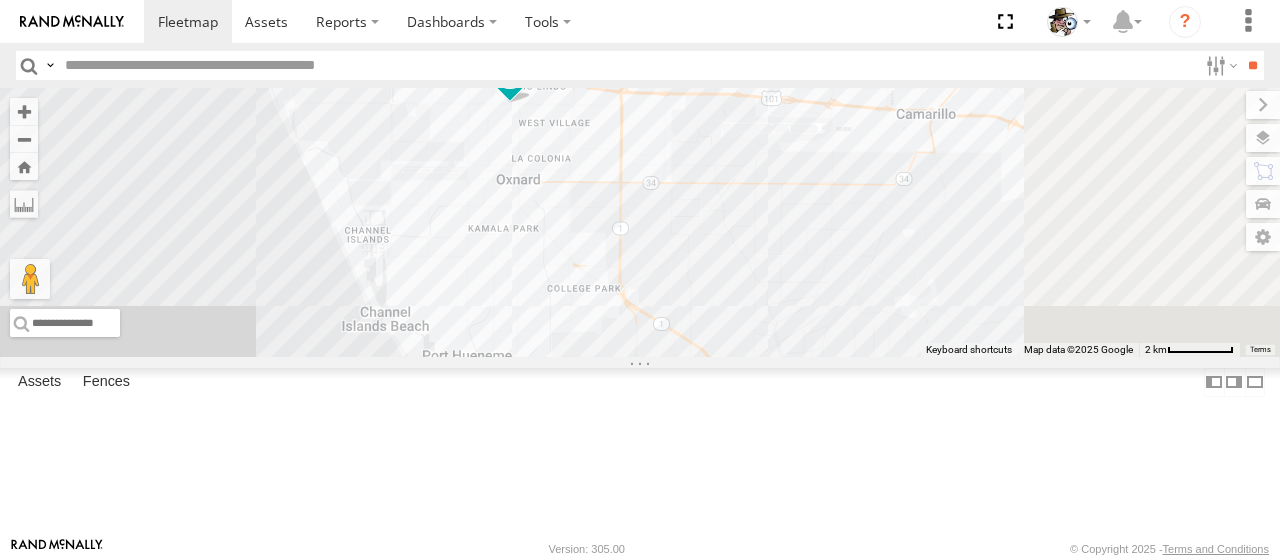 drag, startPoint x: 796, startPoint y: 149, endPoint x: 744, endPoint y: 300, distance: 159.70285 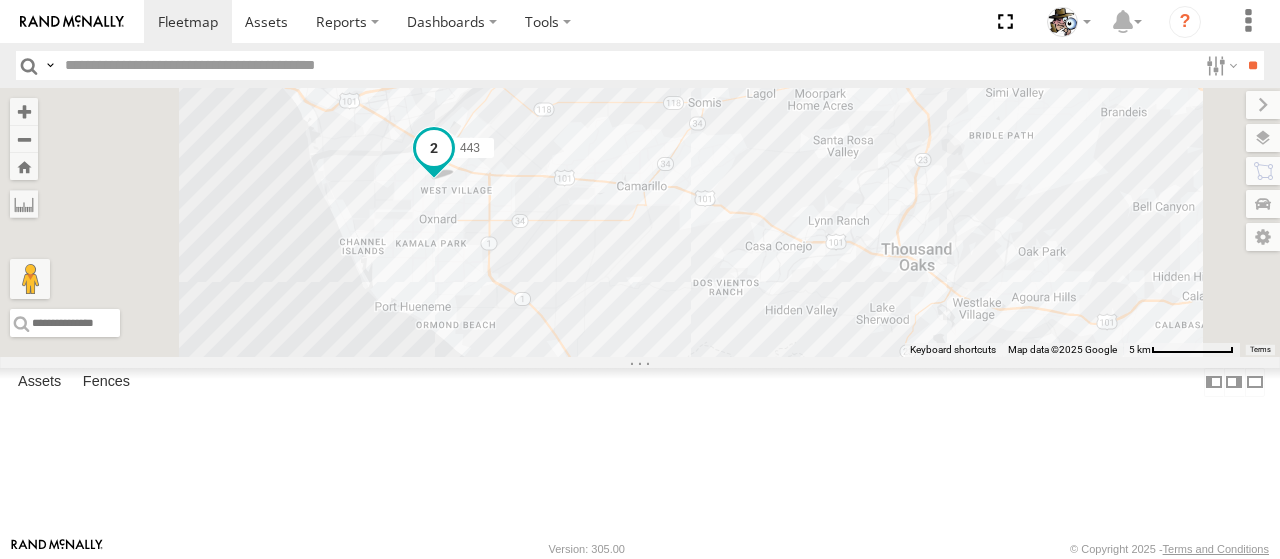 click at bounding box center (434, 148) 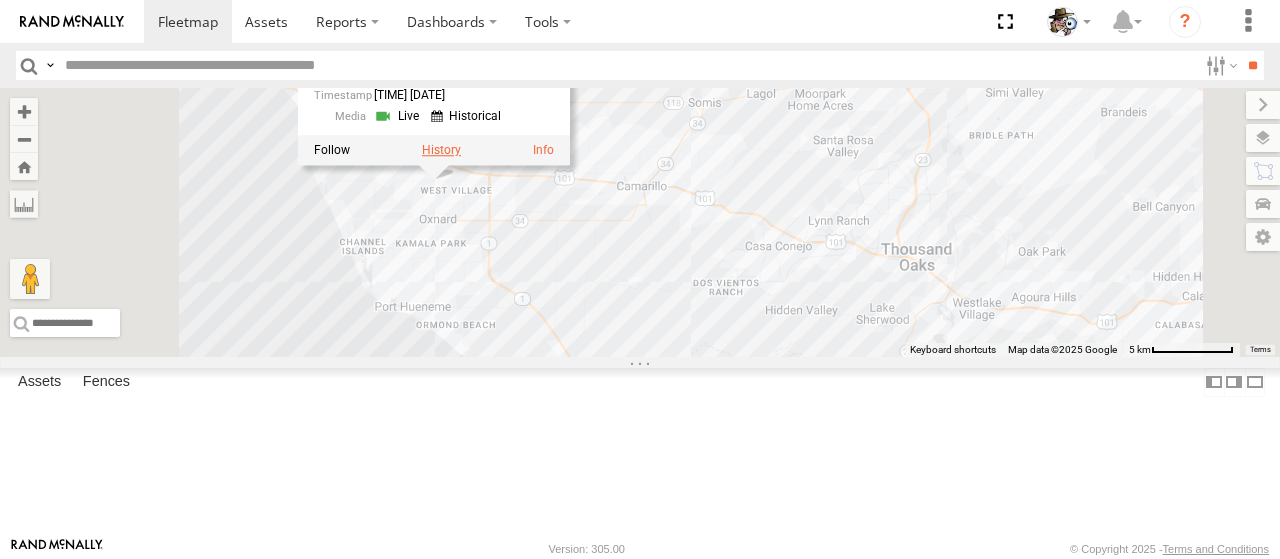 click at bounding box center [441, 150] 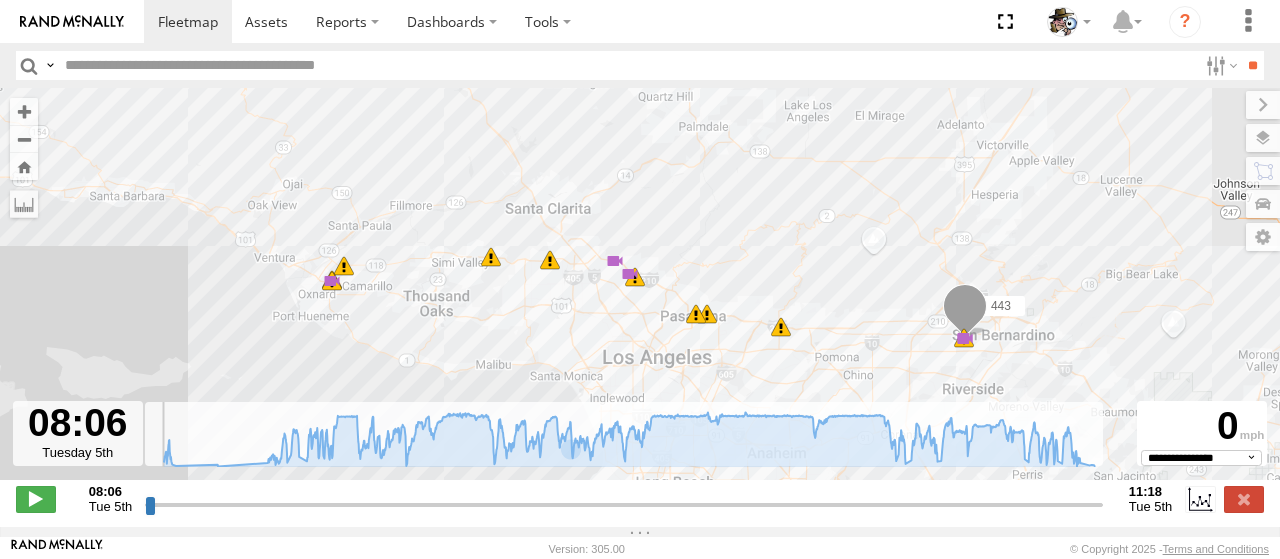 drag, startPoint x: 150, startPoint y: 517, endPoint x: 39, endPoint y: 487, distance: 114.982605 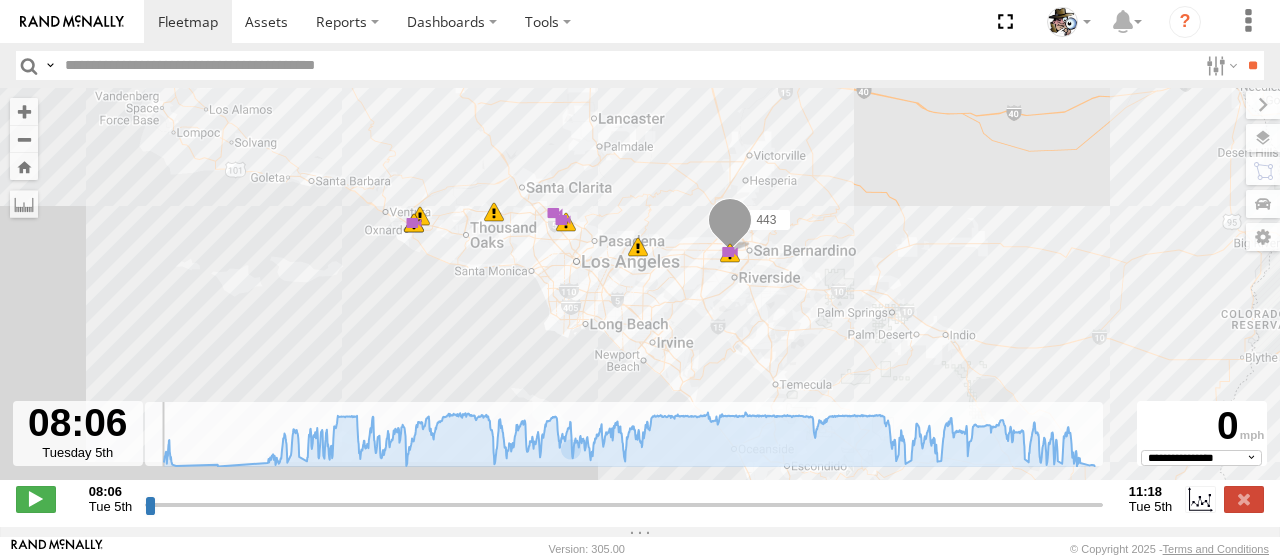 drag, startPoint x: 799, startPoint y: 324, endPoint x: 746, endPoint y: 268, distance: 77.10383 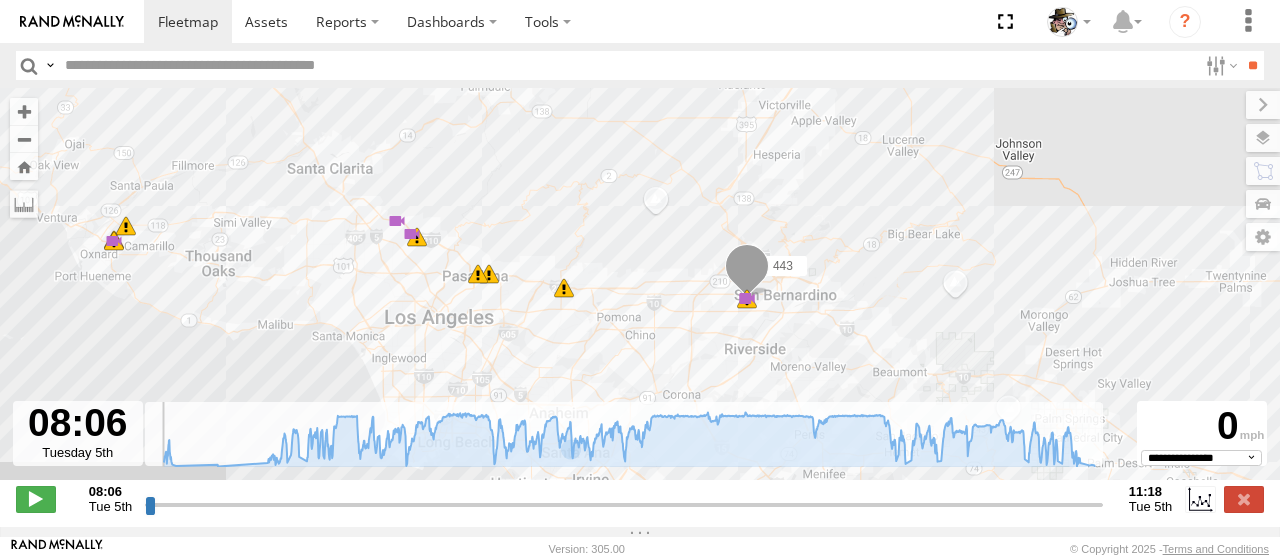 drag, startPoint x: 800, startPoint y: 144, endPoint x: 914, endPoint y: 358, distance: 242.47061 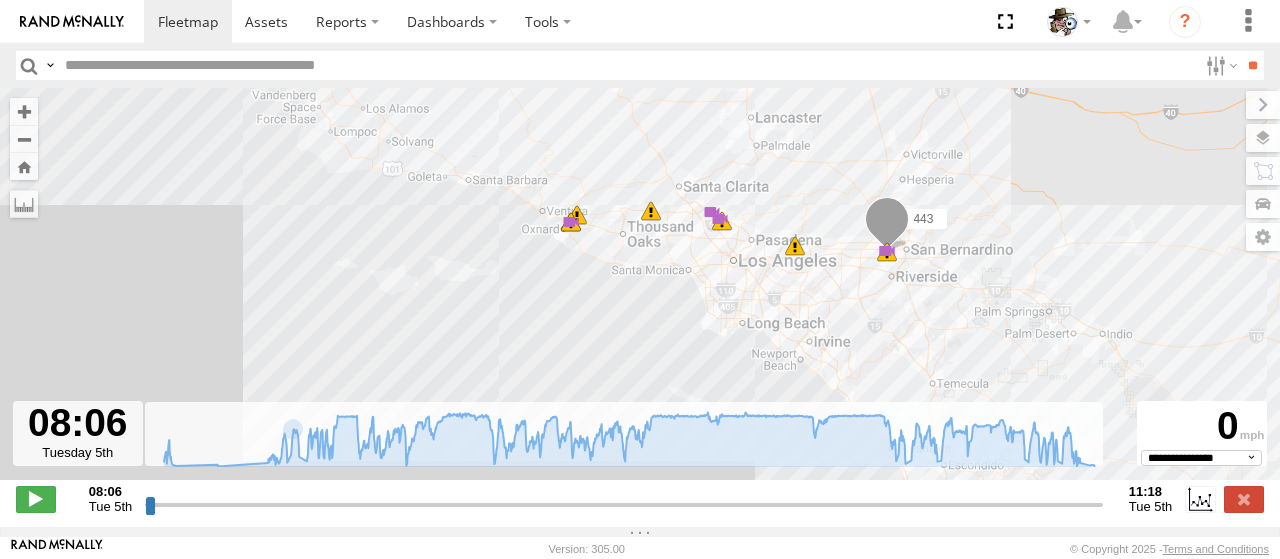 drag, startPoint x: 618, startPoint y: 244, endPoint x: 514, endPoint y: 297, distance: 116.72617 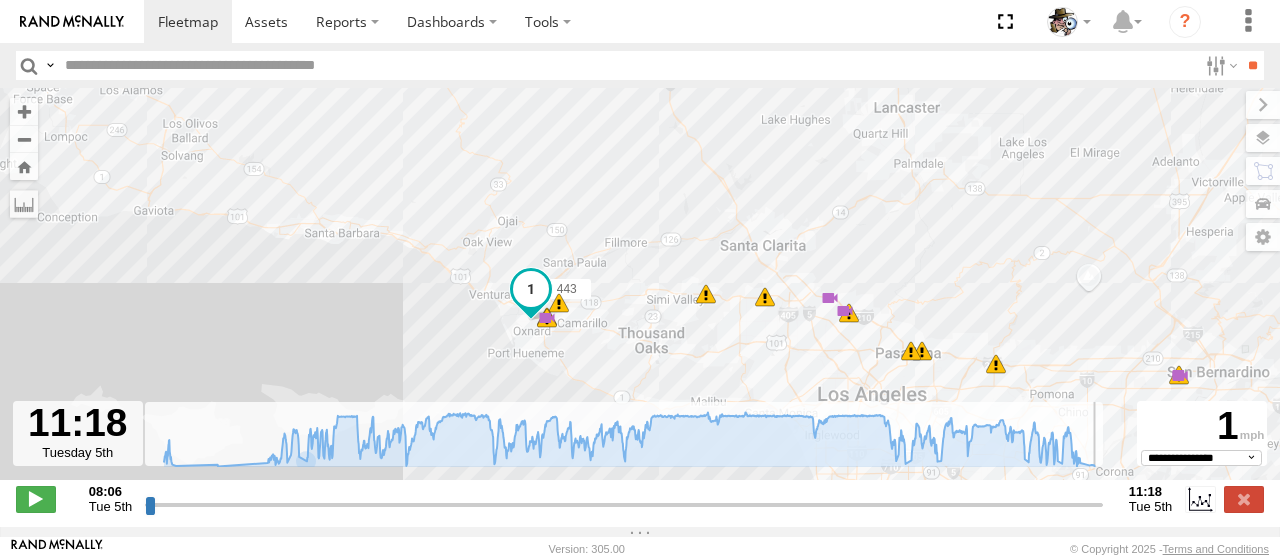 drag, startPoint x: 146, startPoint y: 514, endPoint x: 1130, endPoint y: 523, distance: 984.04114 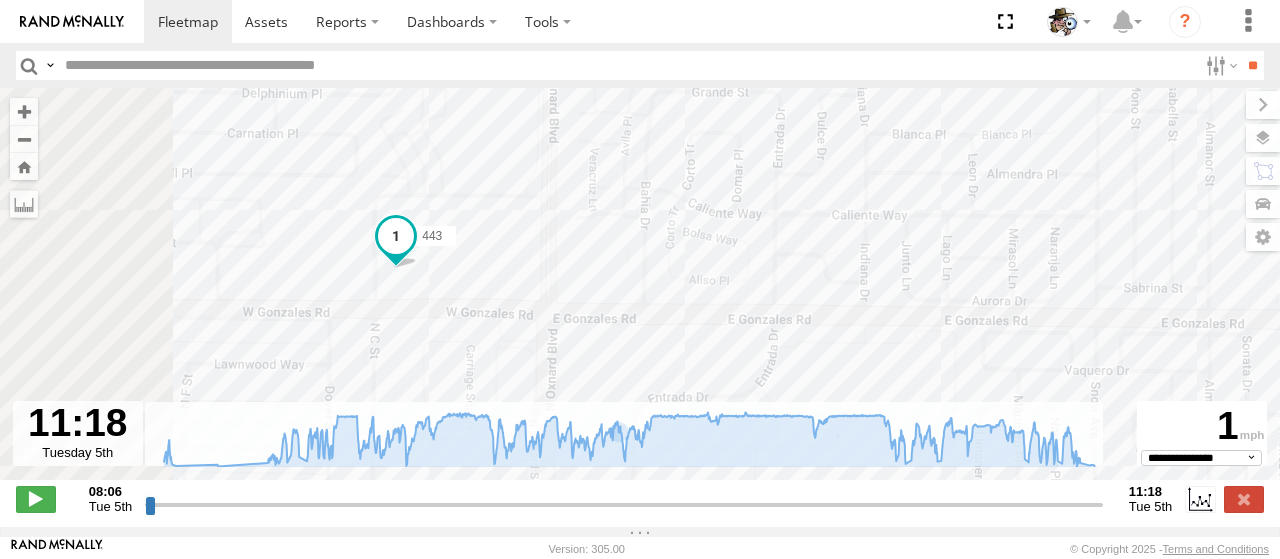 drag, startPoint x: 276, startPoint y: 263, endPoint x: 570, endPoint y: 277, distance: 294.33313 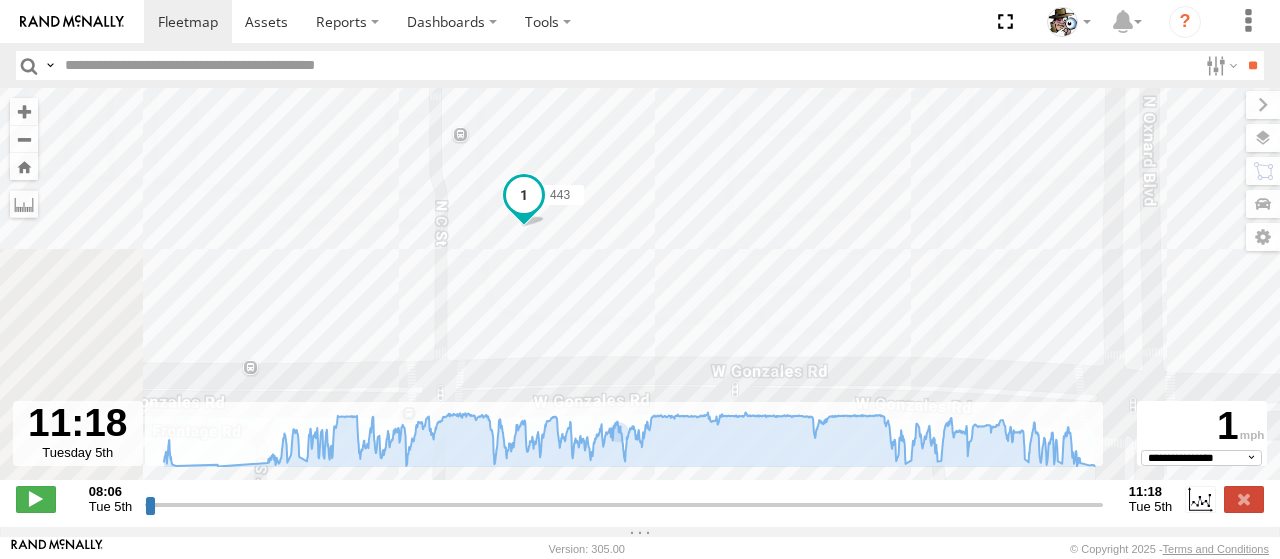 drag, startPoint x: 464, startPoint y: 269, endPoint x: 762, endPoint y: 264, distance: 298.04193 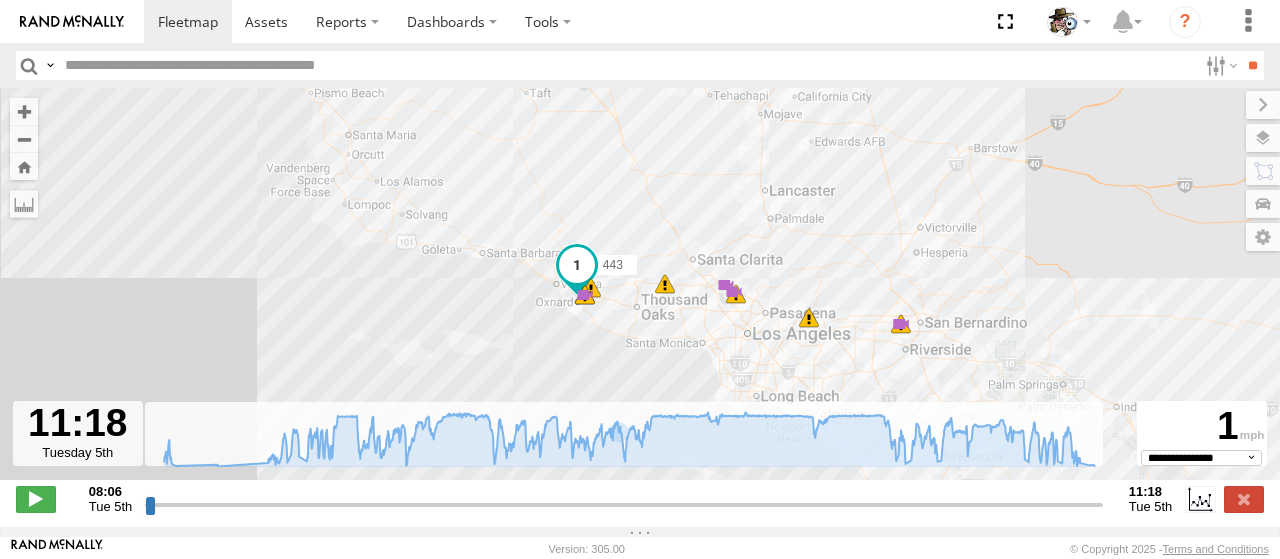 drag, startPoint x: 760, startPoint y: 155, endPoint x: 672, endPoint y: 169, distance: 89.106674 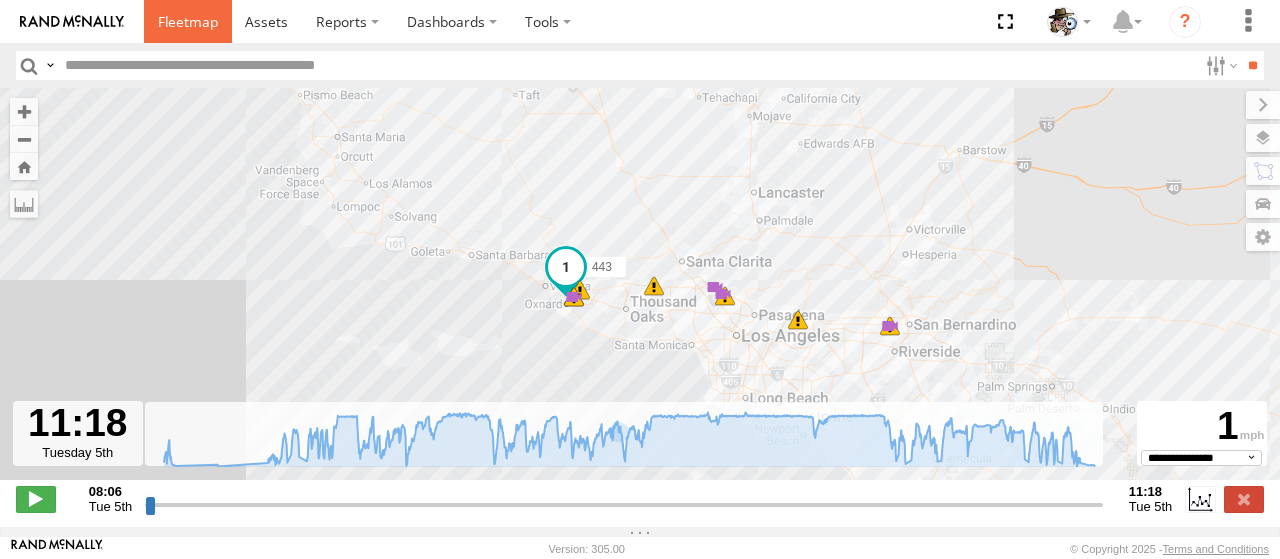click at bounding box center [188, 21] 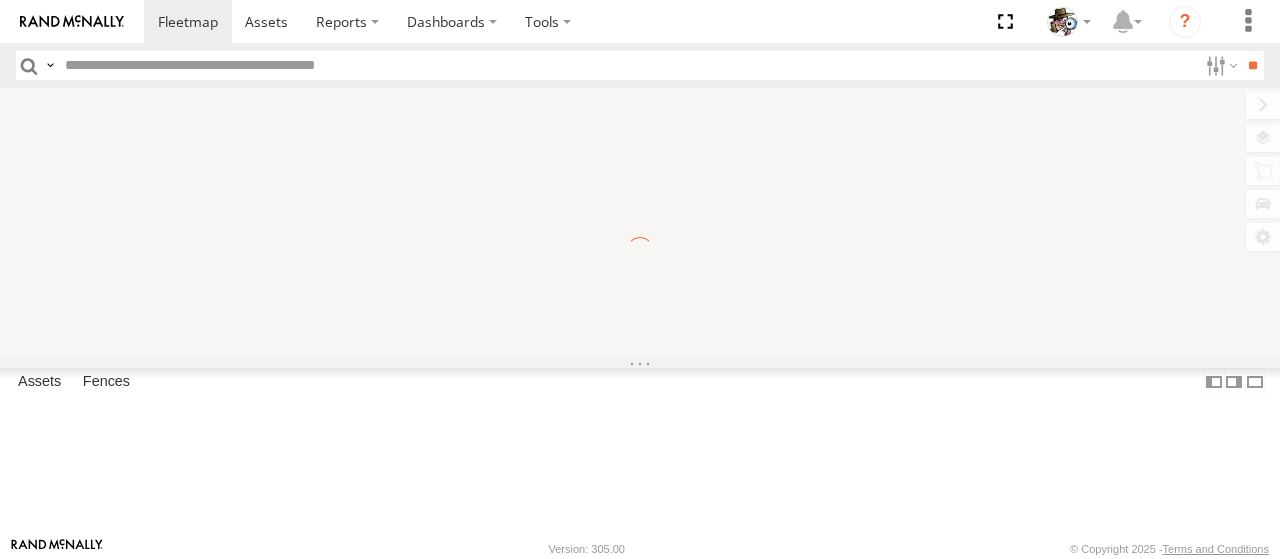scroll, scrollTop: 0, scrollLeft: 0, axis: both 